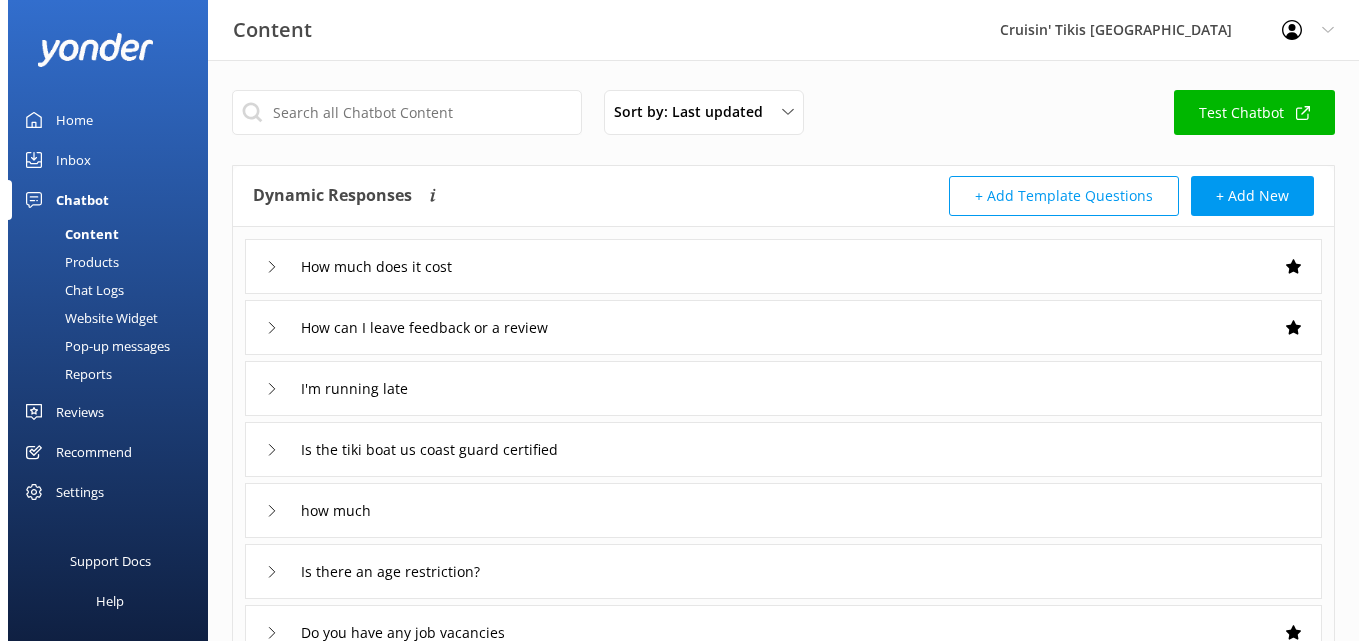 scroll, scrollTop: 0, scrollLeft: 0, axis: both 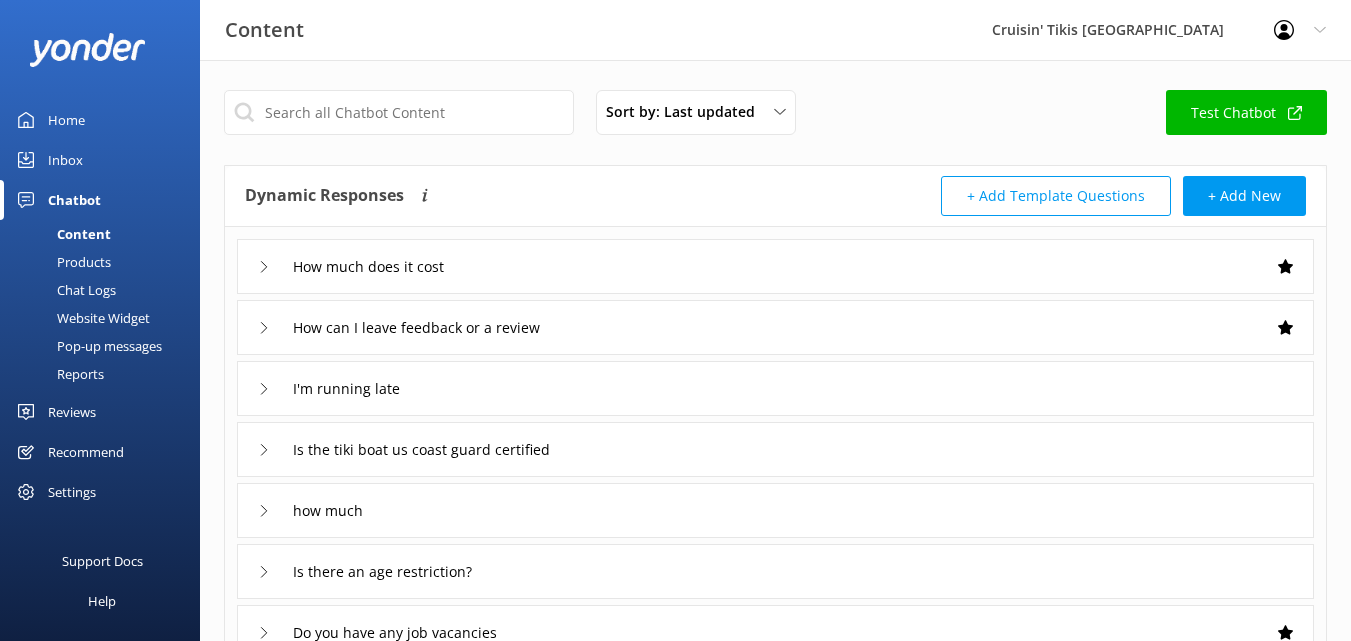 click on "Inbox" at bounding box center [65, 160] 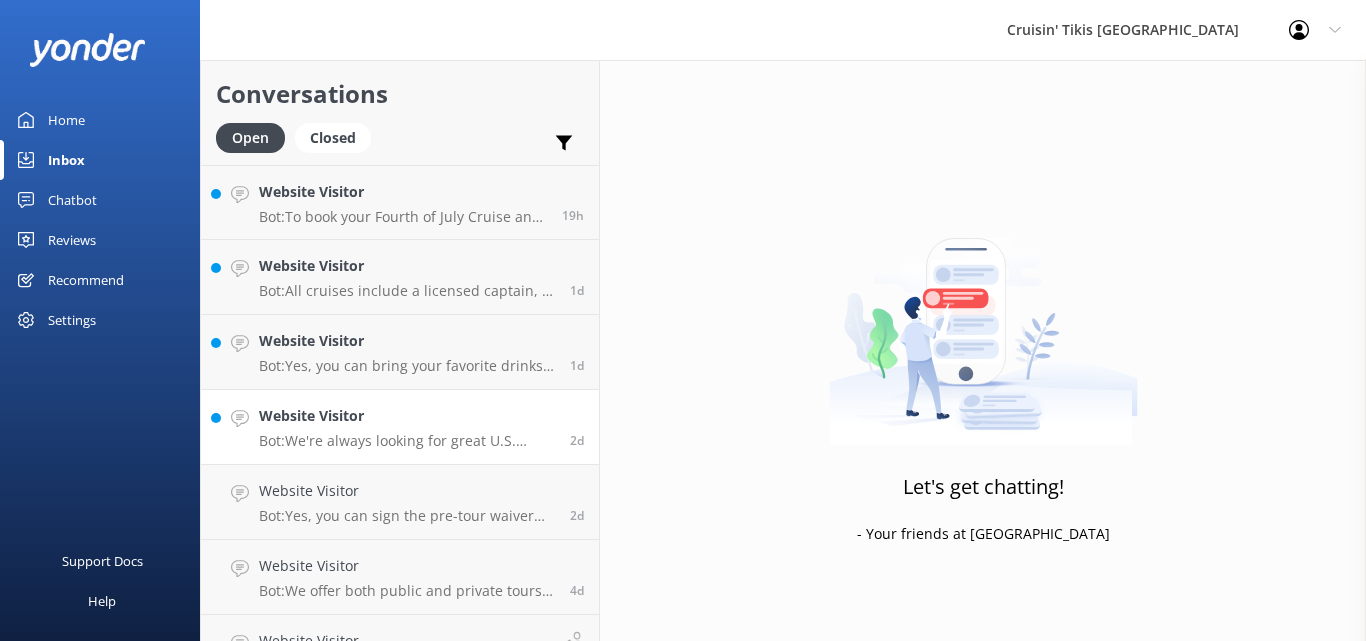 click on "Website Visitor Bot:  We're always looking for great U.S. Coast Guard licensed Captains to join our team. Reach out to us to learn more." at bounding box center (407, 427) 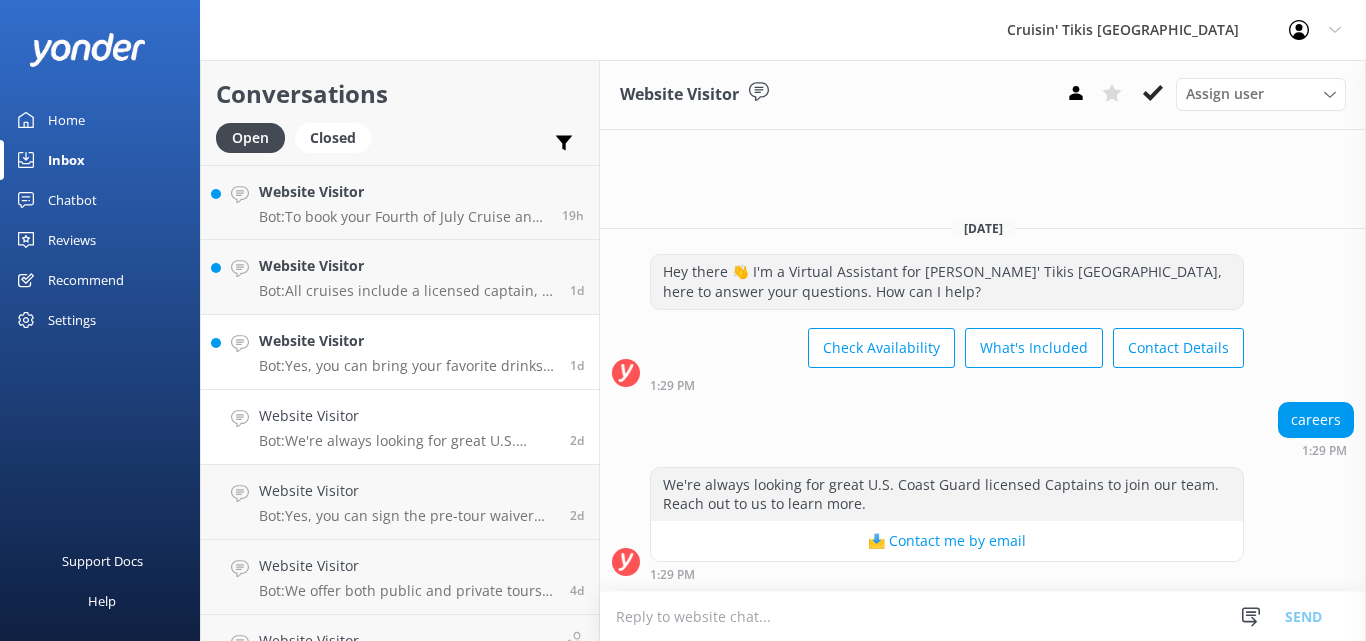 click on "Bot:  Yes, you can bring your favorite drinks on board, and there will be a large cooler with ice ready for you." at bounding box center [407, 366] 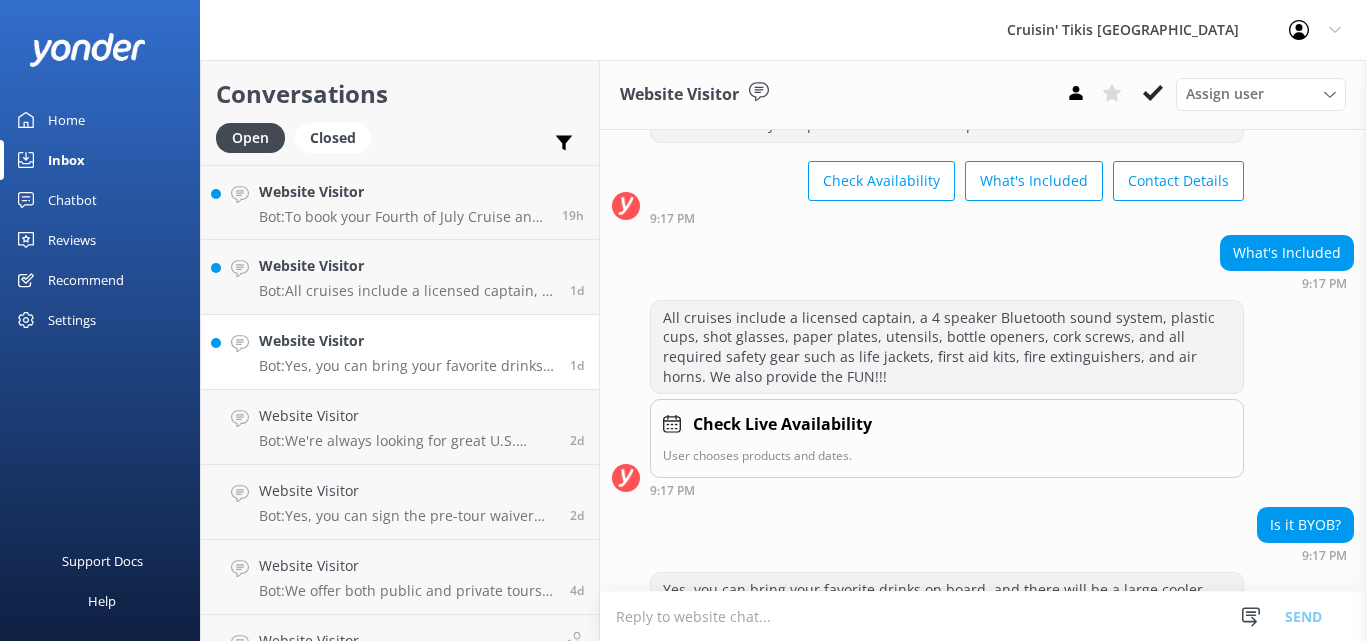 scroll, scrollTop: 160, scrollLeft: 0, axis: vertical 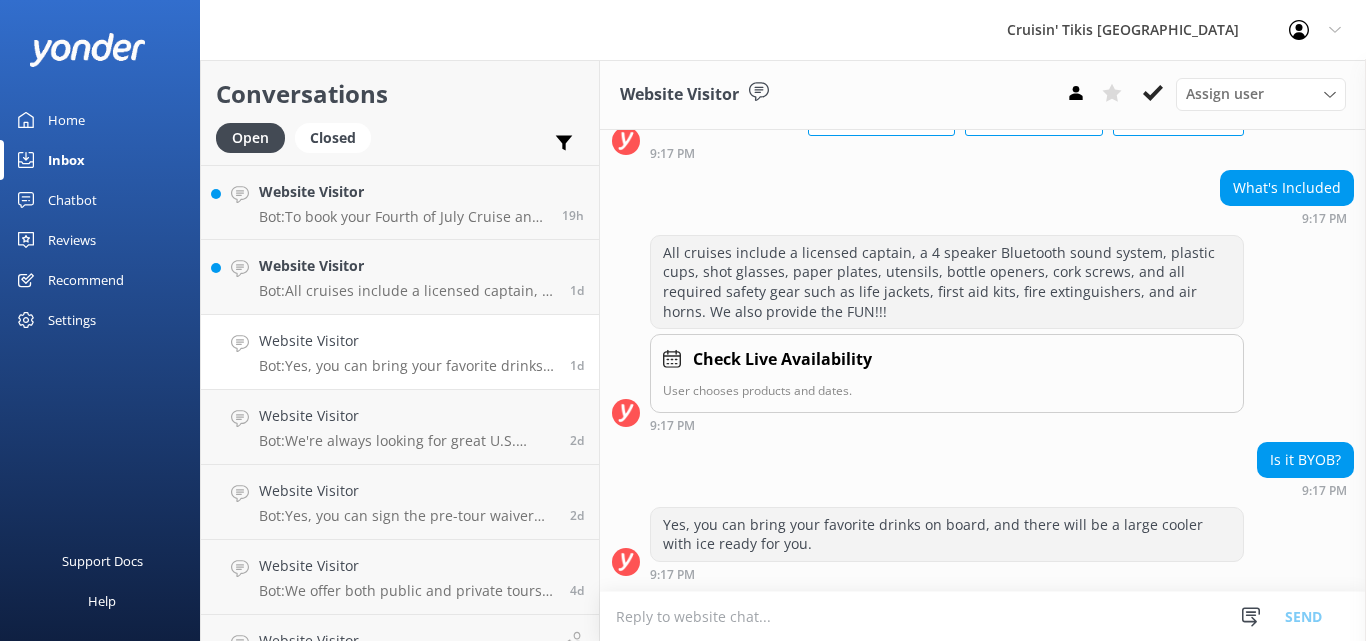 click at bounding box center (983, 616) 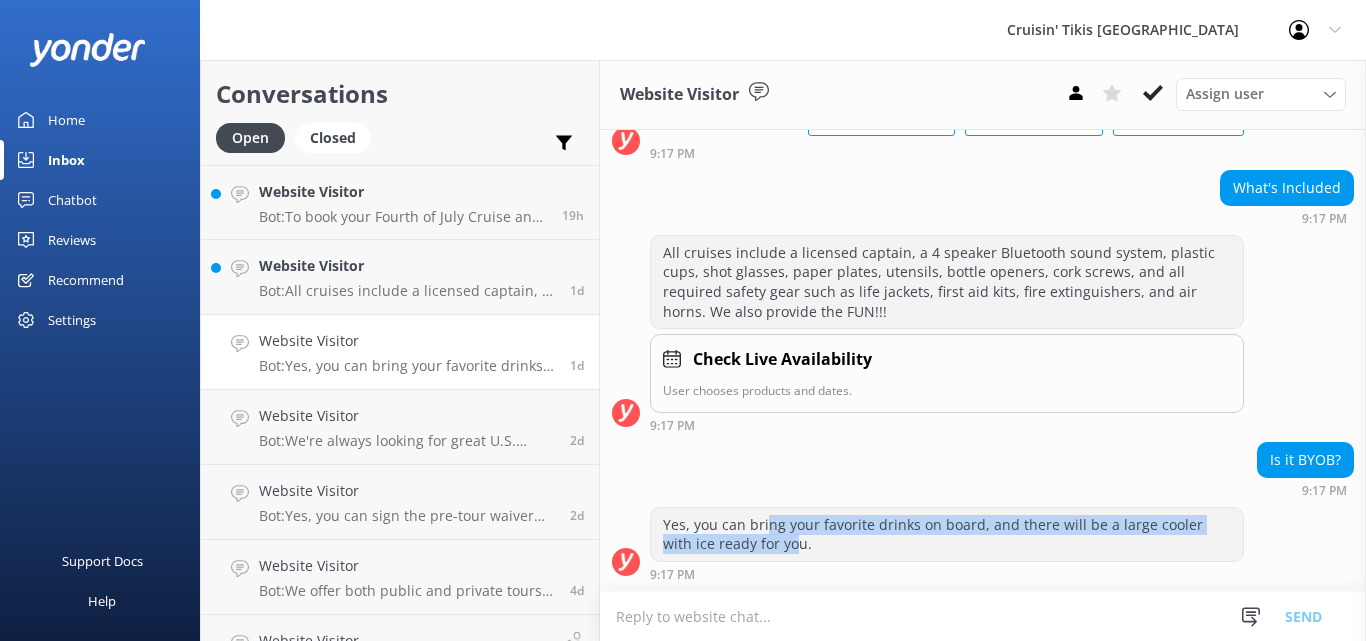 click on "Yes, you can bring your favorite drinks on board, and there will be a large cooler with ice ready for you." at bounding box center (947, 534) 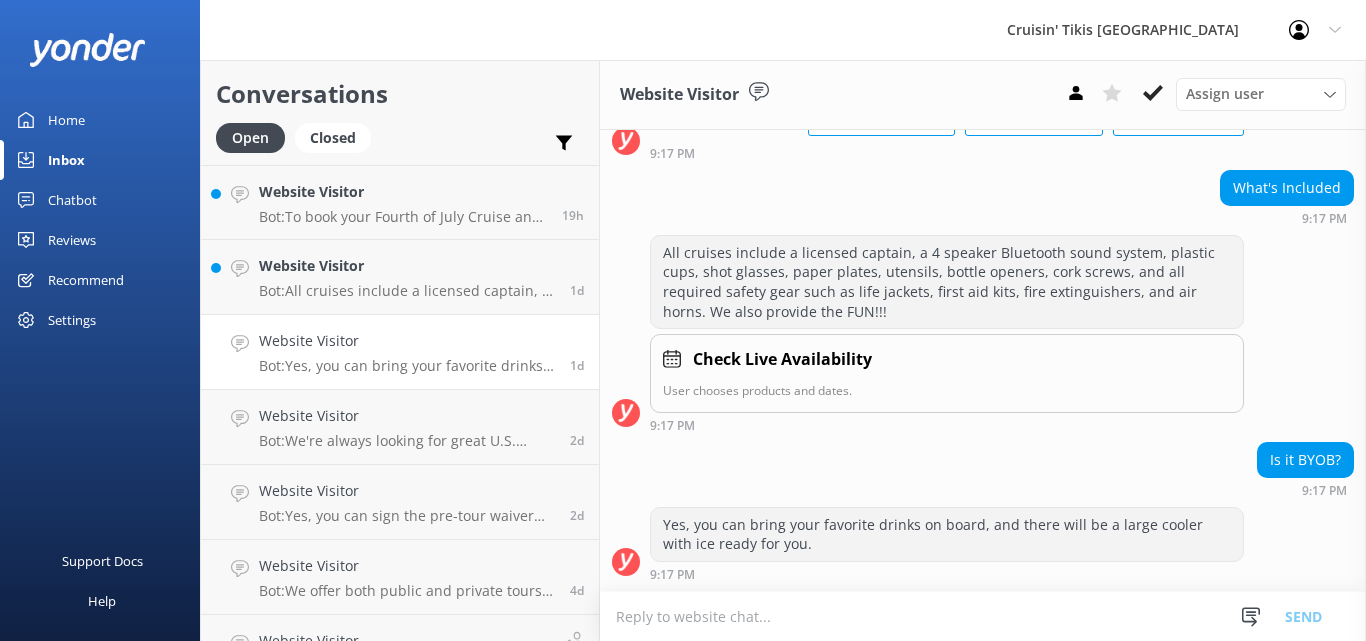 click on "Yes, you can bring your favorite drinks on board, and there will be a large cooler with ice ready for you." at bounding box center [947, 534] 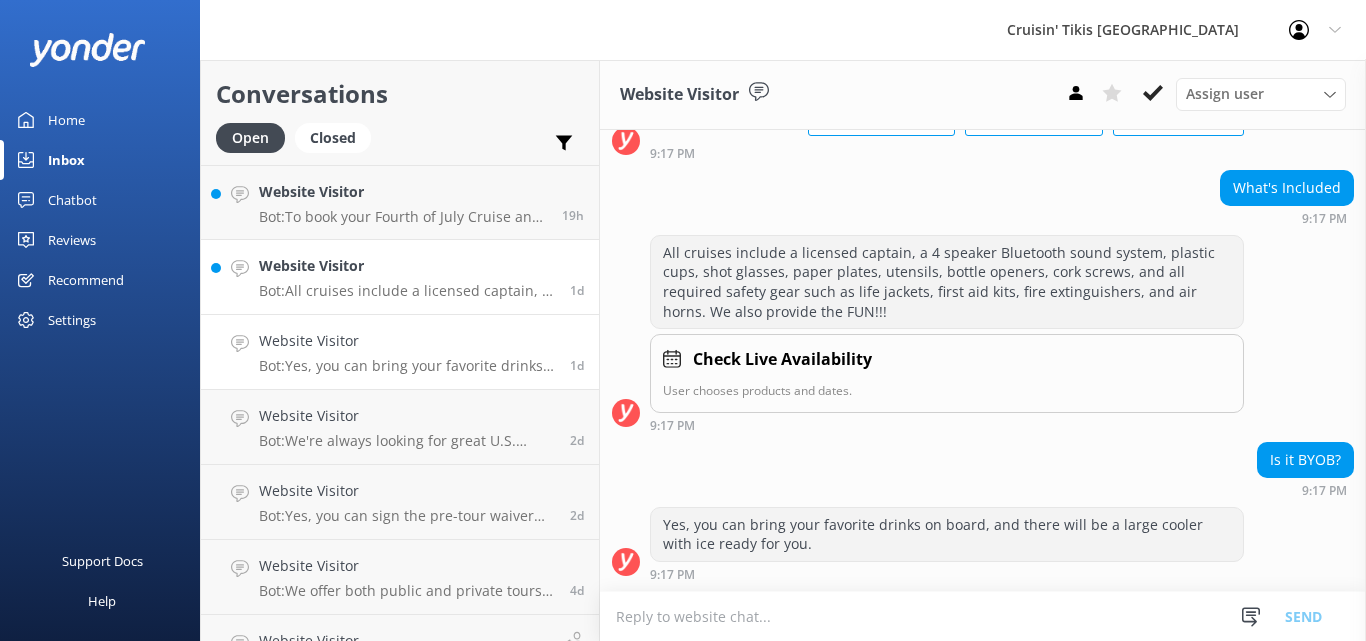 click on "Bot:  All cruises include a licensed captain, a 4 speaker Bluetooth sound system, plastic cups, shot glasses, paper plates, utensils, bottle openers, cork screws, and all required safety gear such as life jackets, first aid kits, fire extinguishers, and air horns. We also provide the fun!" at bounding box center (407, 291) 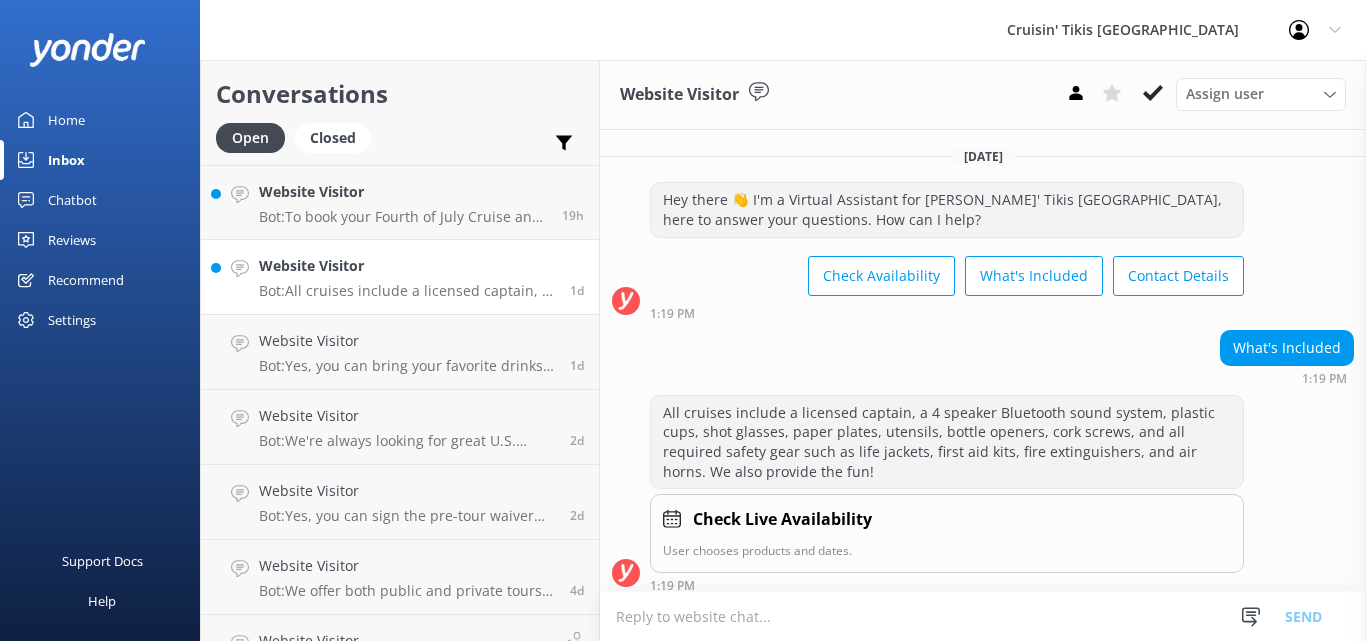 scroll, scrollTop: 11, scrollLeft: 0, axis: vertical 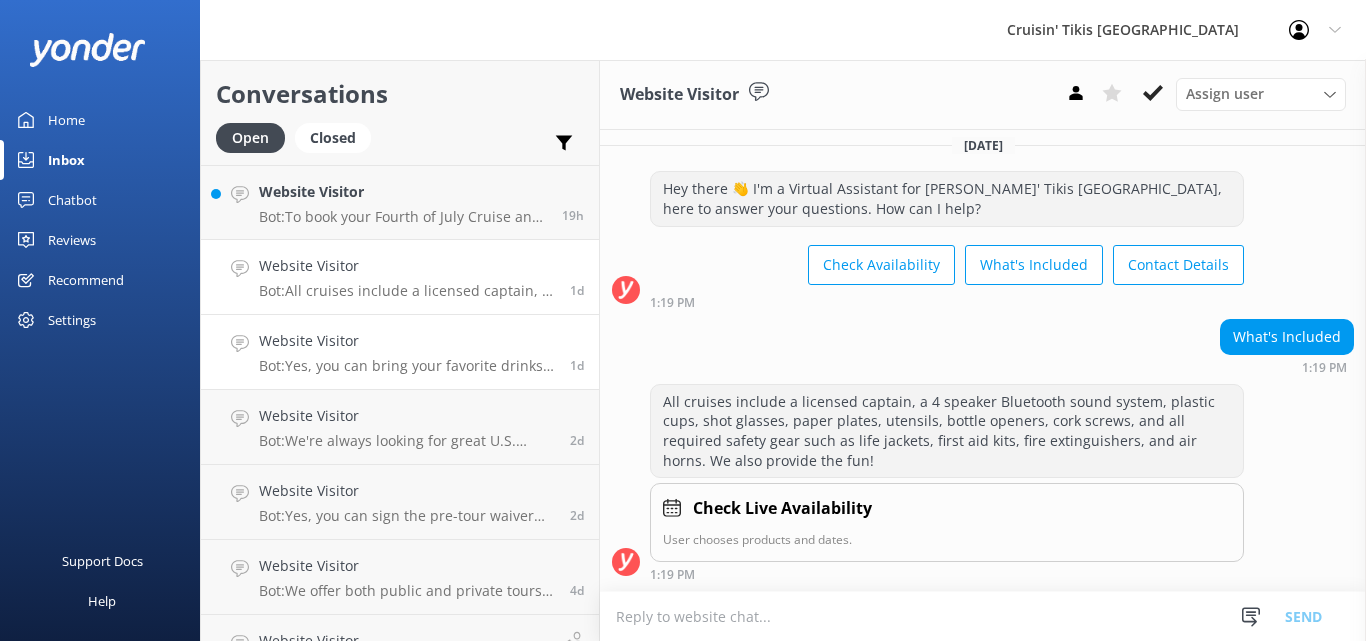 click on "Website Visitor" at bounding box center [407, 341] 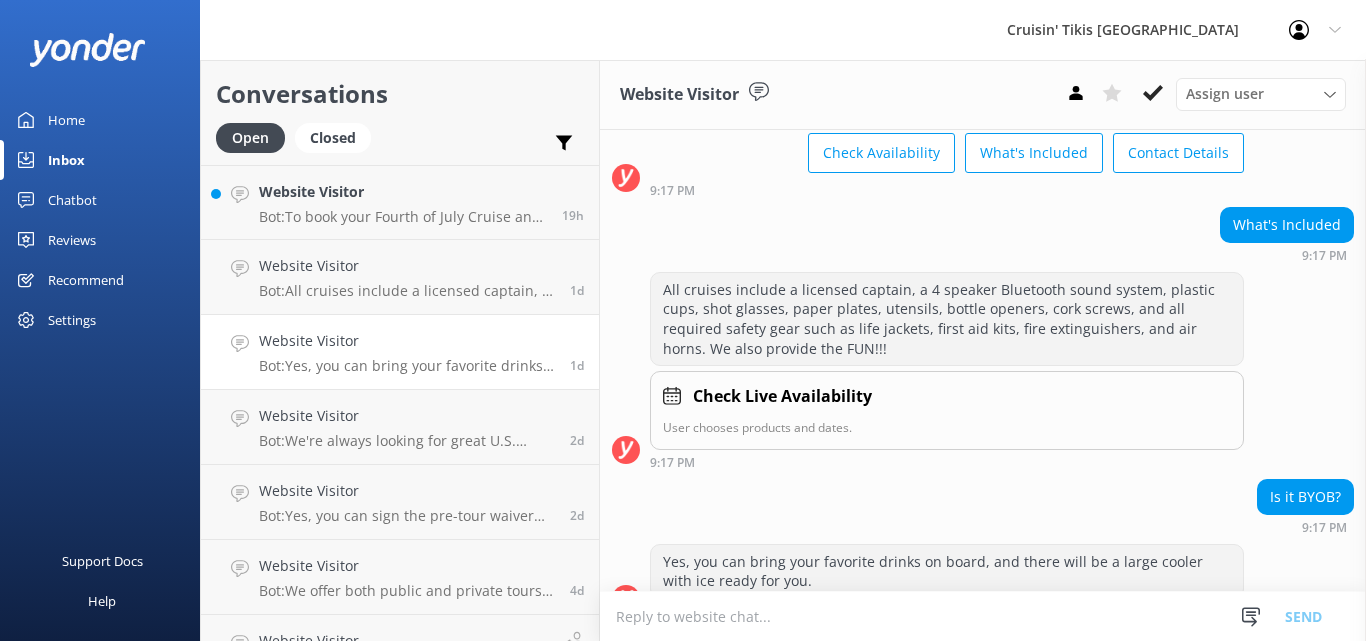 scroll, scrollTop: 160, scrollLeft: 0, axis: vertical 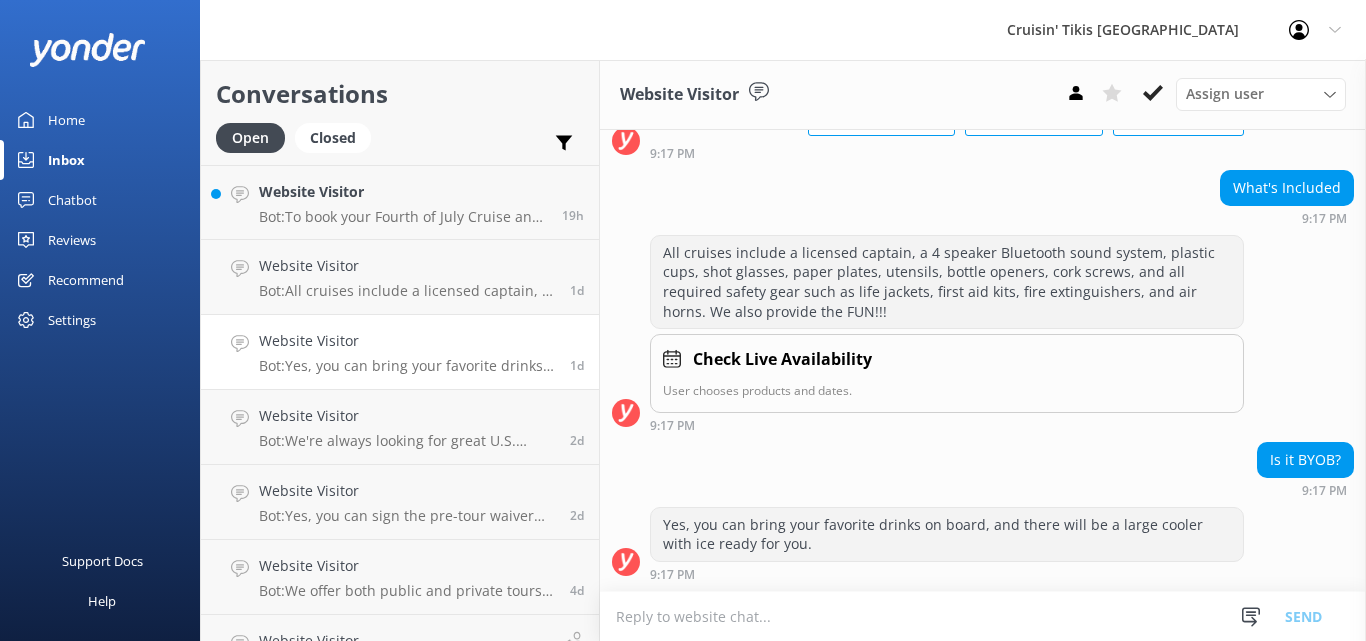 drag, startPoint x: 747, startPoint y: 534, endPoint x: 791, endPoint y: 593, distance: 73.60027 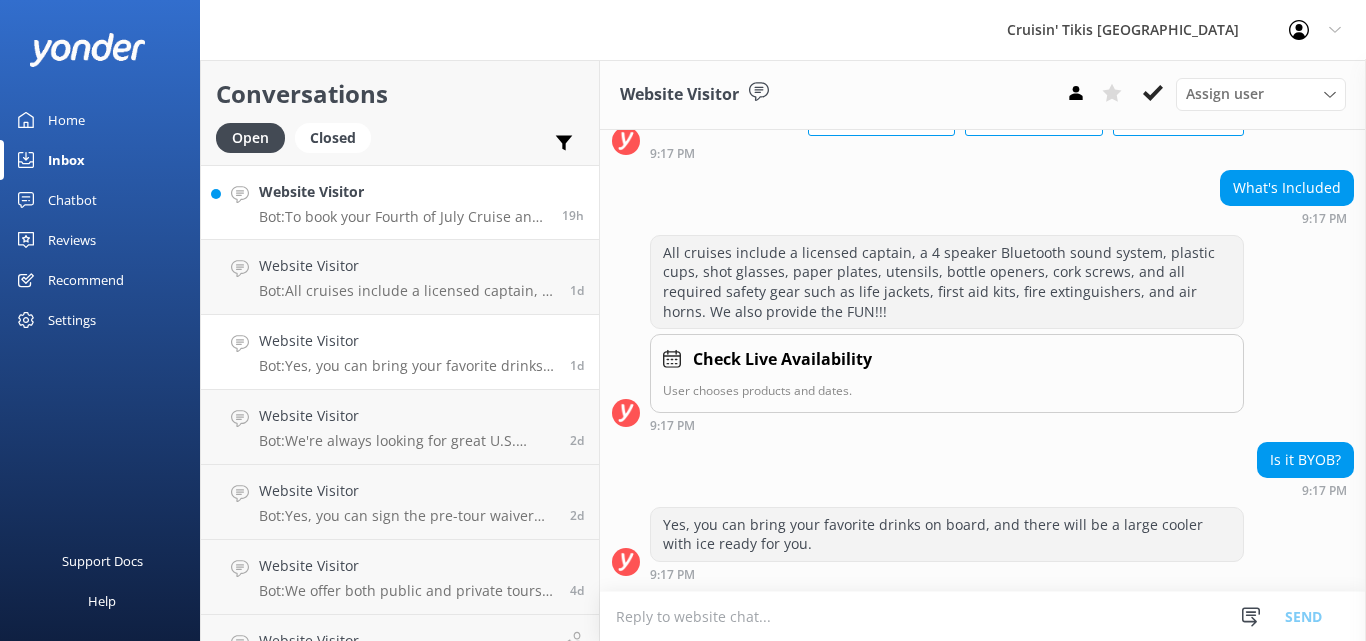 click on "Bot:  To book your Fourth of July Cruise and check availability, visit [URL][DOMAIN_NAME]" at bounding box center (403, 217) 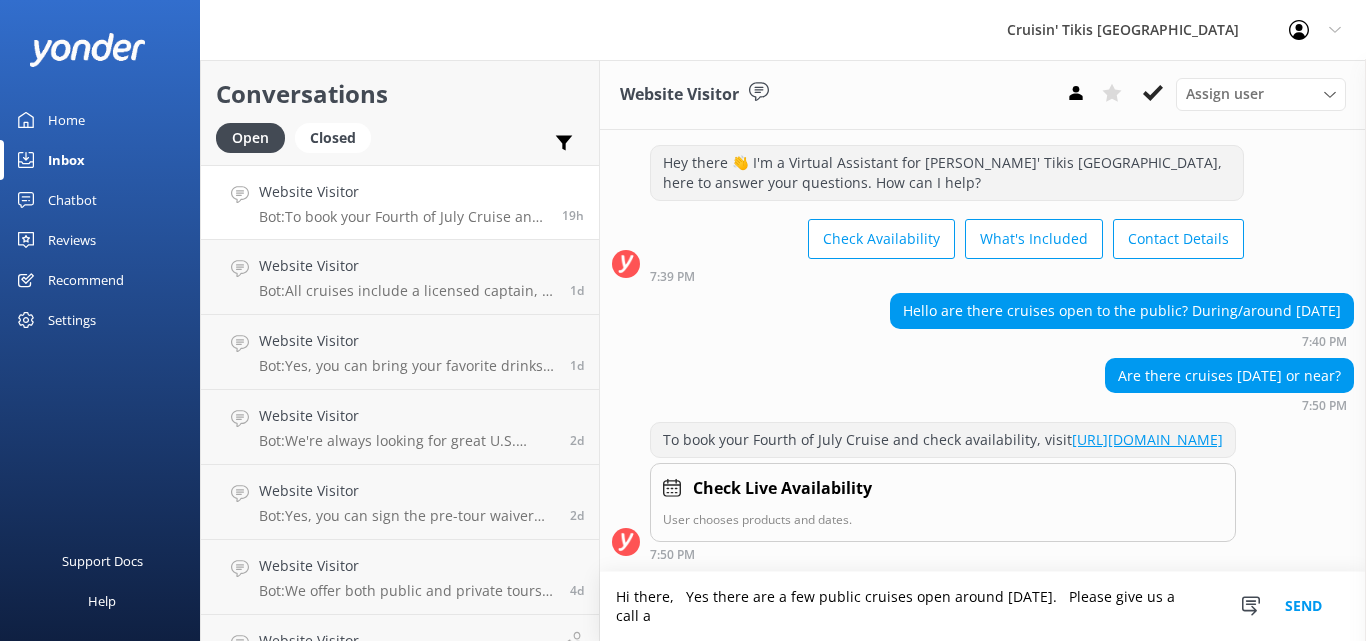scroll, scrollTop: 76, scrollLeft: 0, axis: vertical 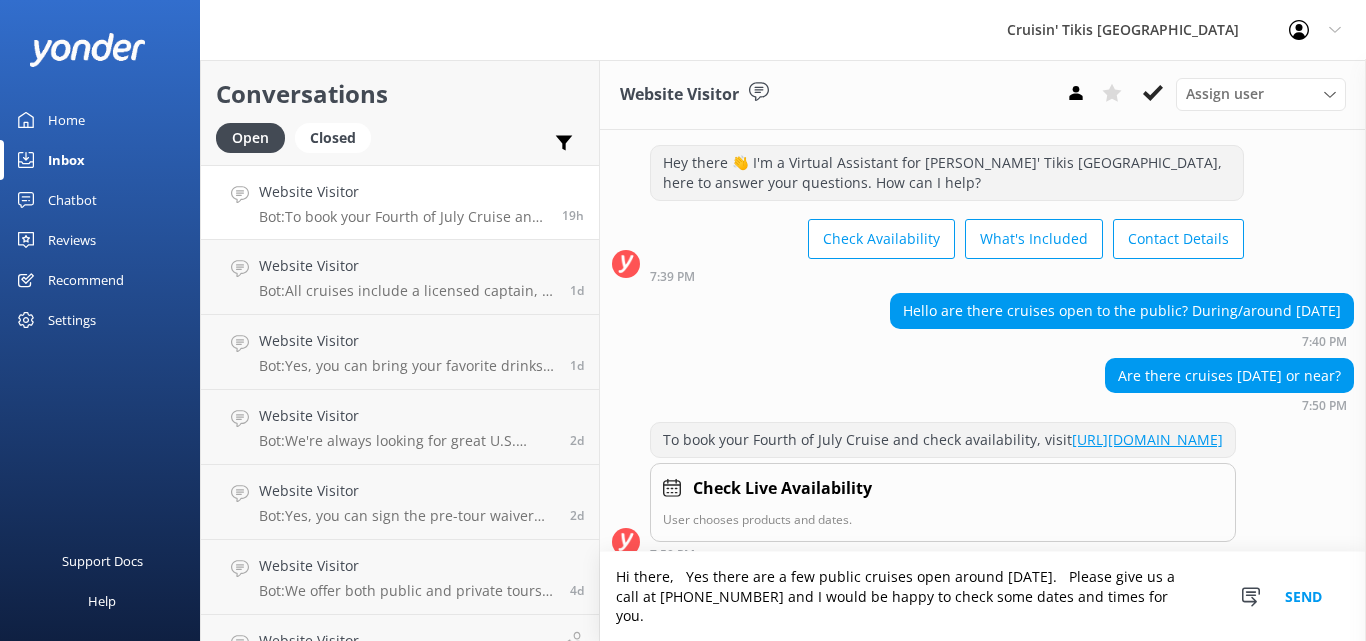 type on "Hi there,   Yes there are a few public cruises open around [DATE].   Please give us a call at [PHONE_NUMBER] and I would be happy to check some dates and times for you." 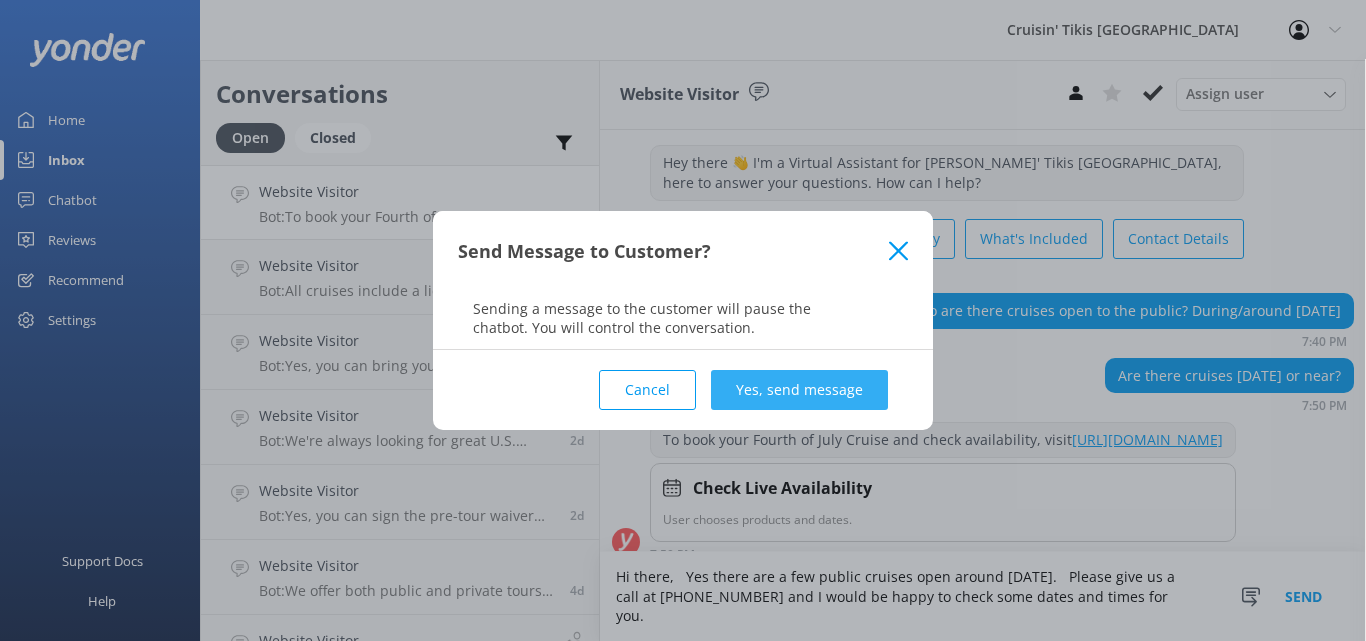 click on "Yes, send message" at bounding box center [799, 390] 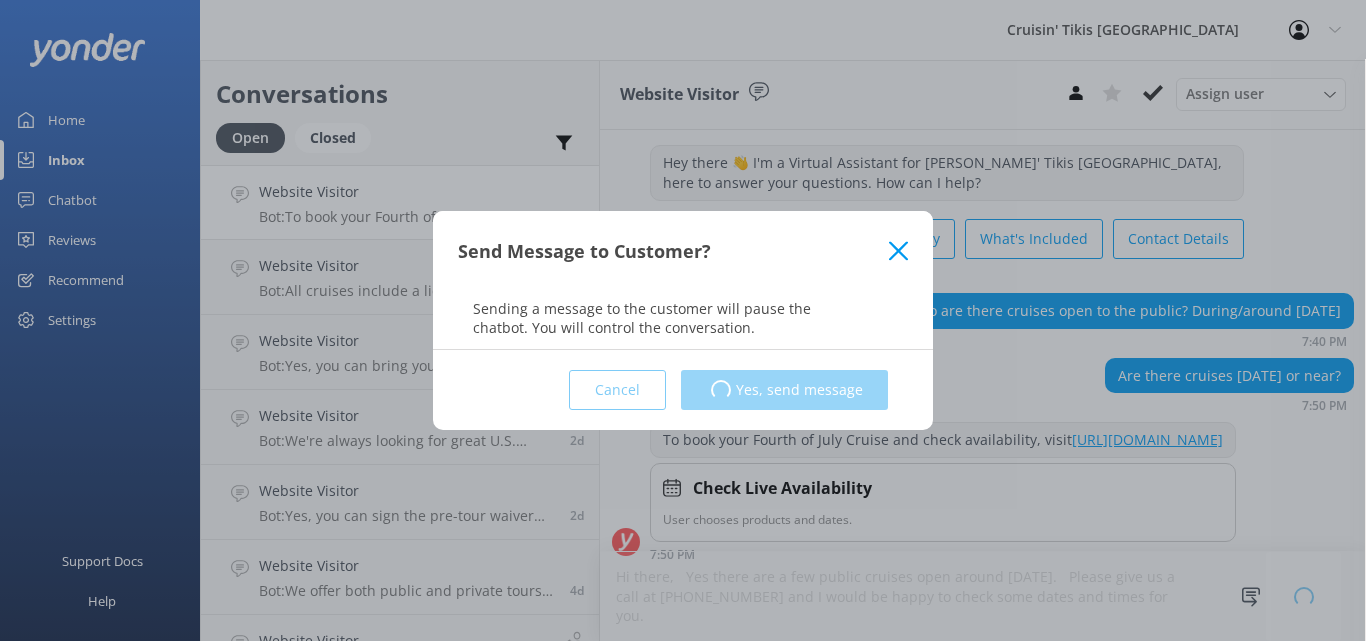 type 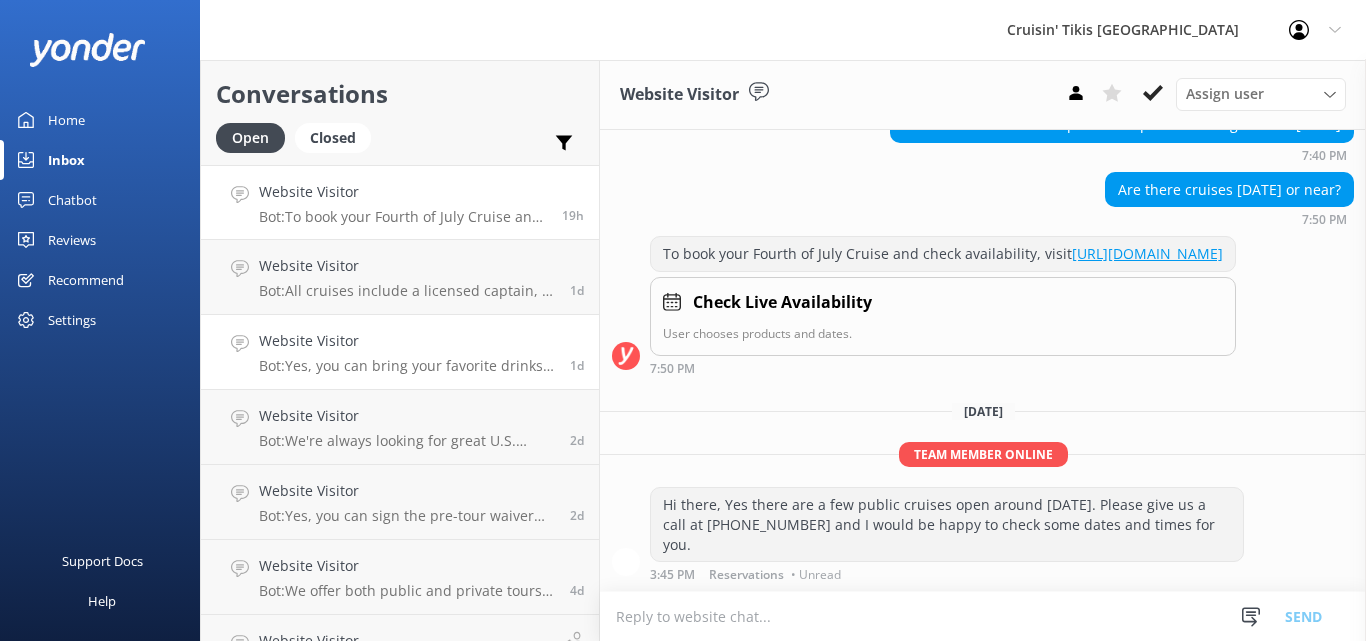 scroll, scrollTop: 243, scrollLeft: 0, axis: vertical 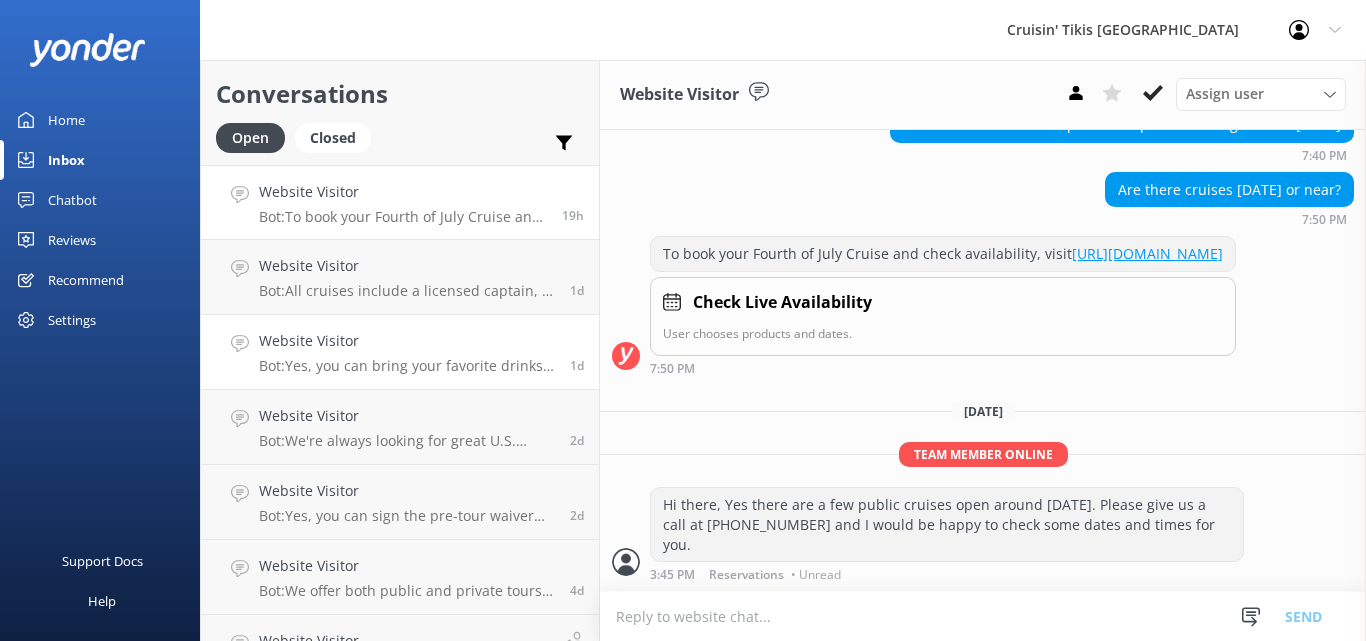 click on "Bot:  Yes, you can bring your favorite drinks on board, and there will be a large cooler with ice ready for you." at bounding box center (407, 366) 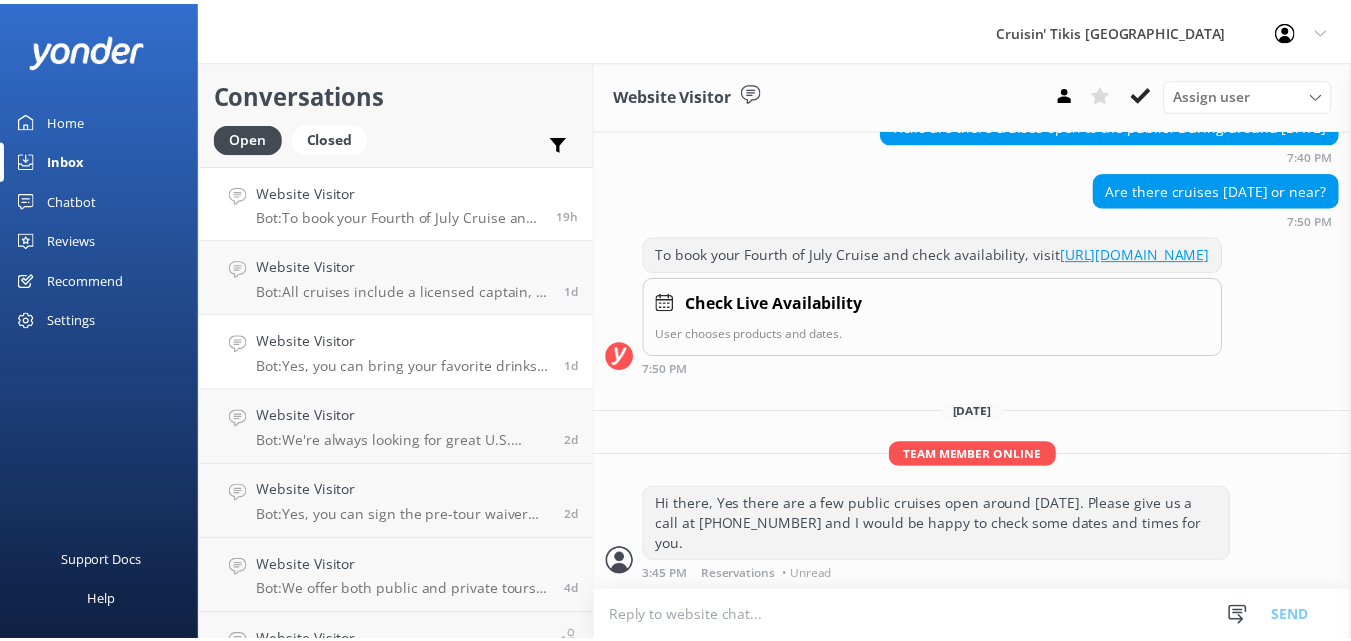 scroll, scrollTop: 160, scrollLeft: 0, axis: vertical 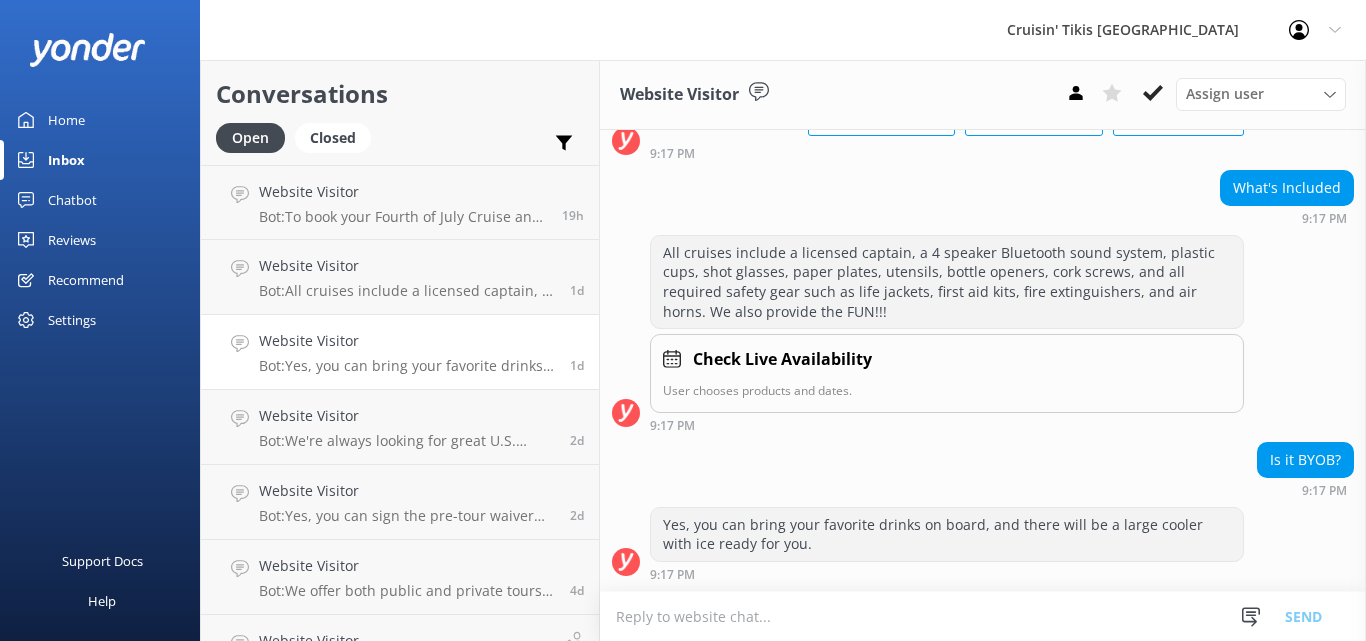 click on "Chatbot" at bounding box center (72, 200) 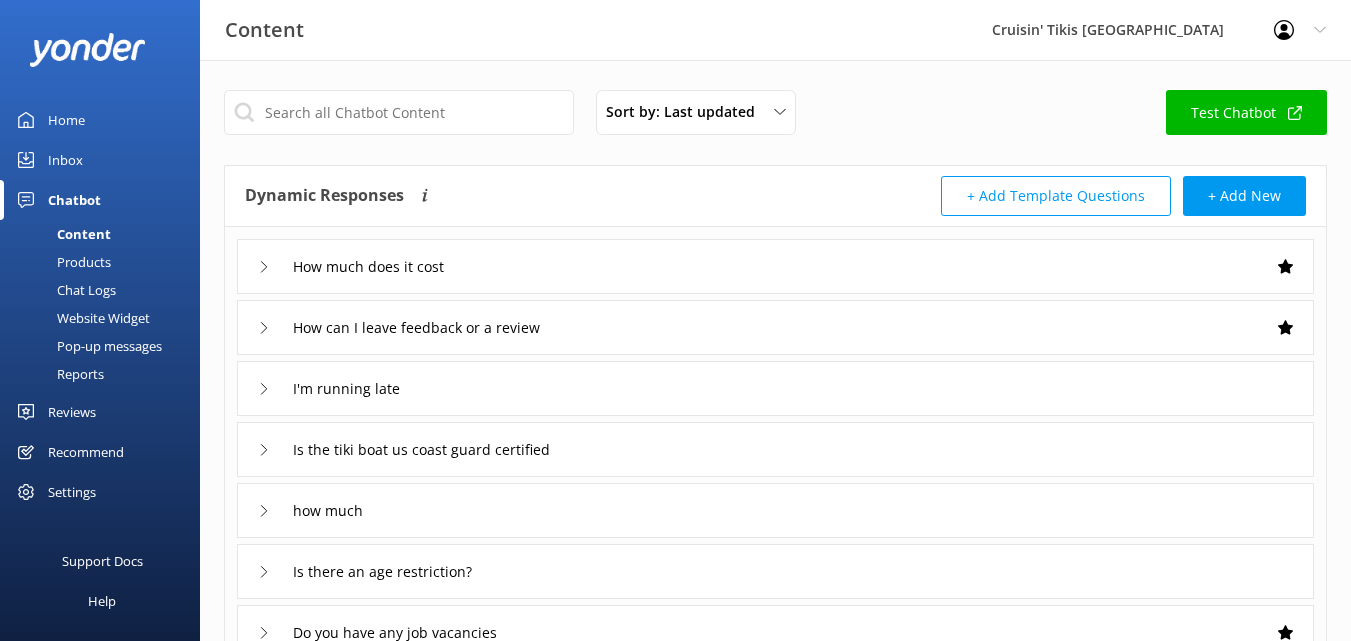 click on "Content" at bounding box center (61, 234) 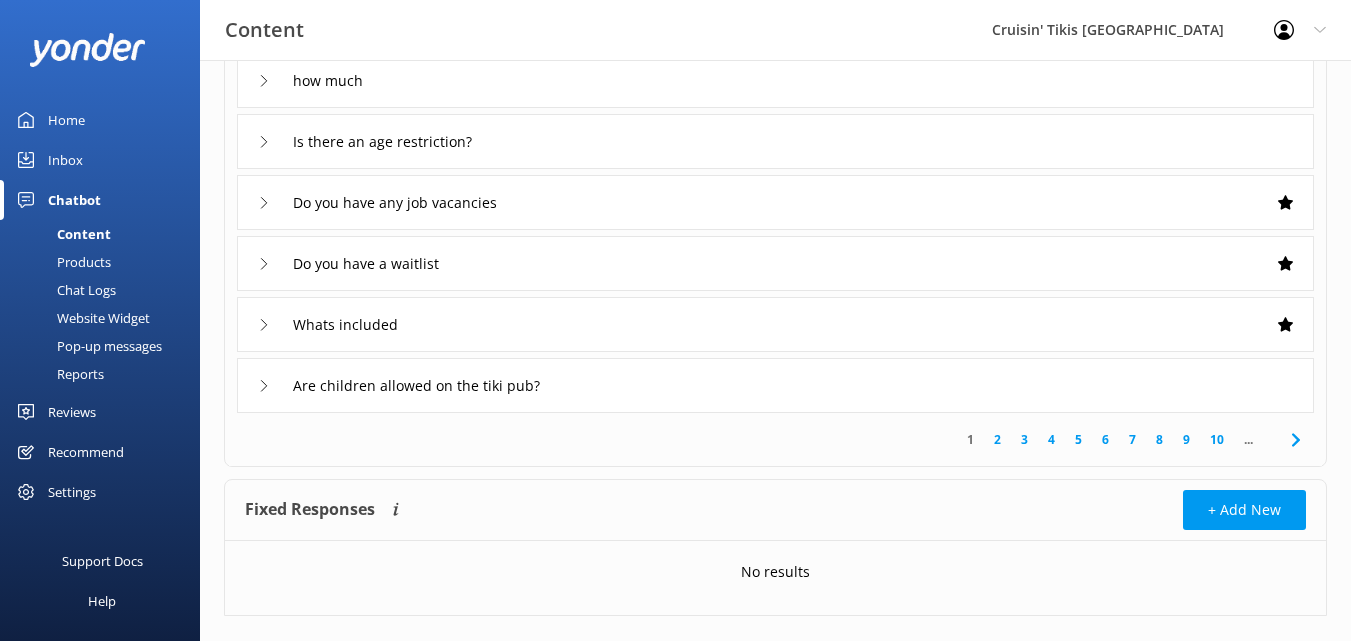 scroll, scrollTop: 432, scrollLeft: 0, axis: vertical 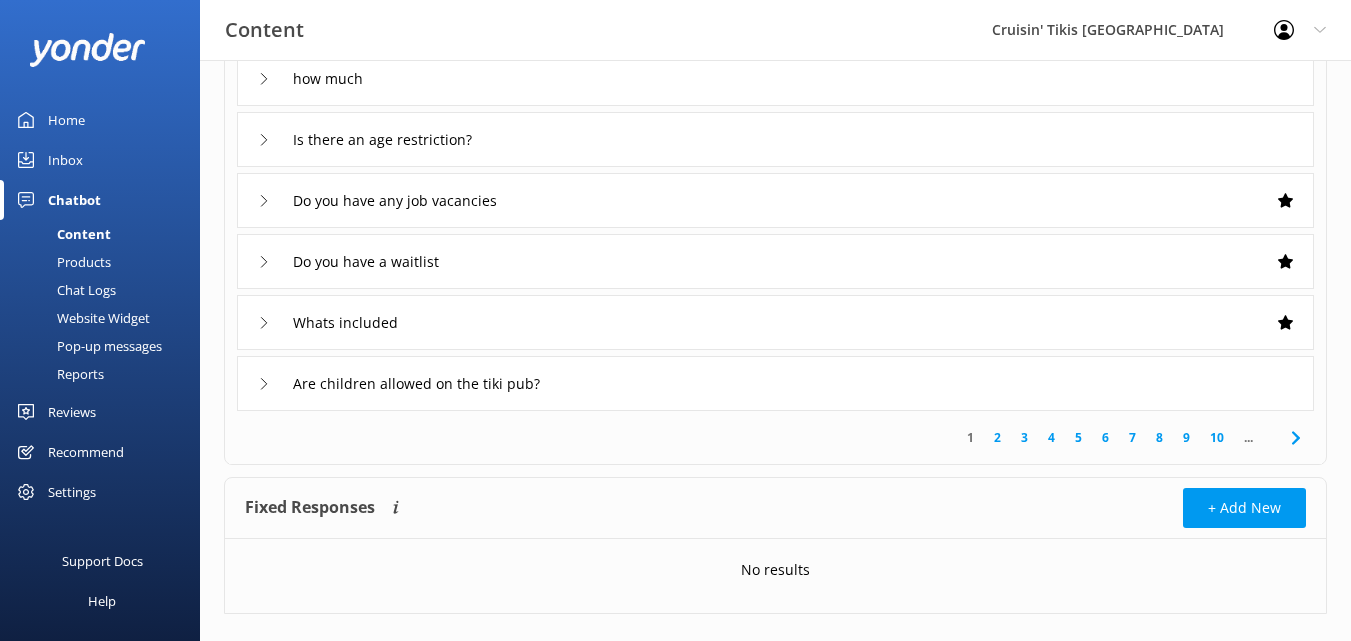 click on "2" at bounding box center (997, 437) 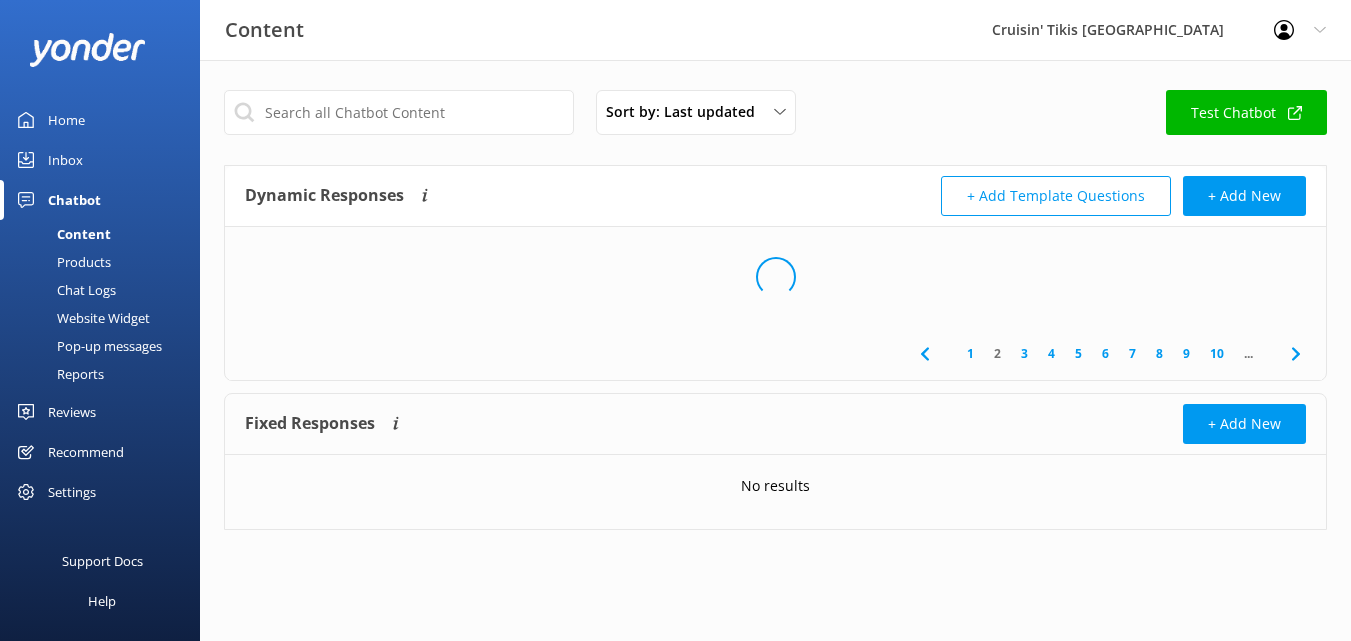 scroll, scrollTop: 0, scrollLeft: 0, axis: both 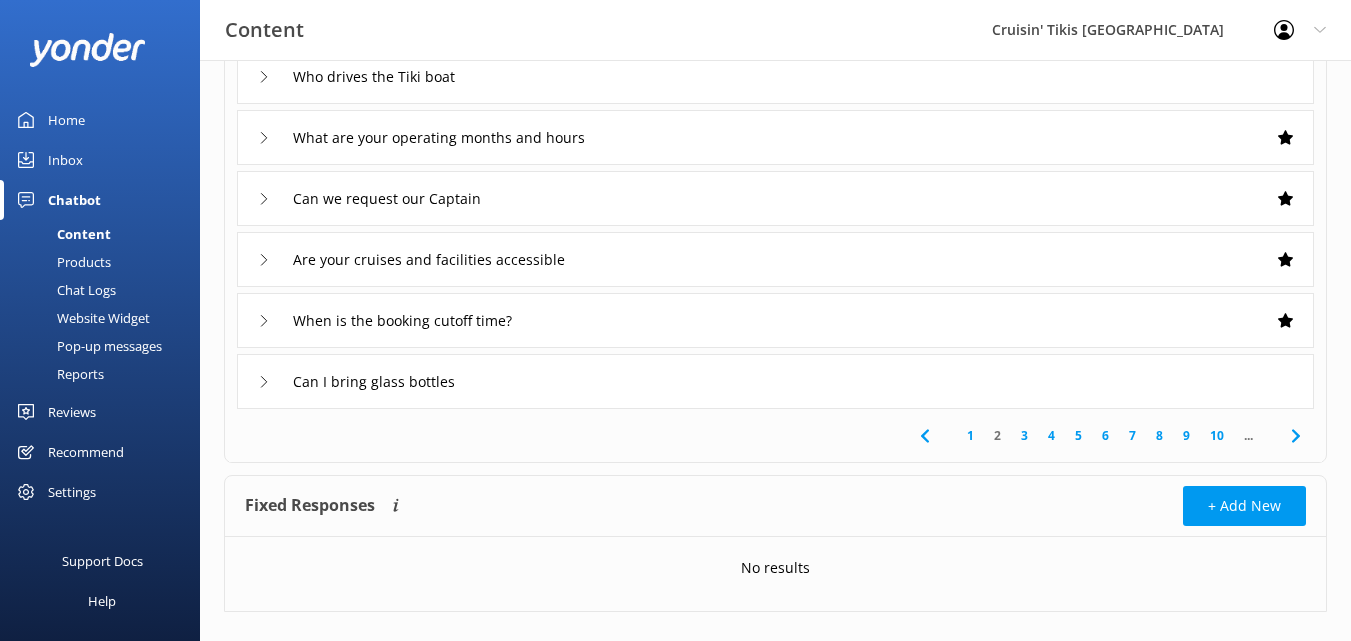 click on "3" at bounding box center [1024, 435] 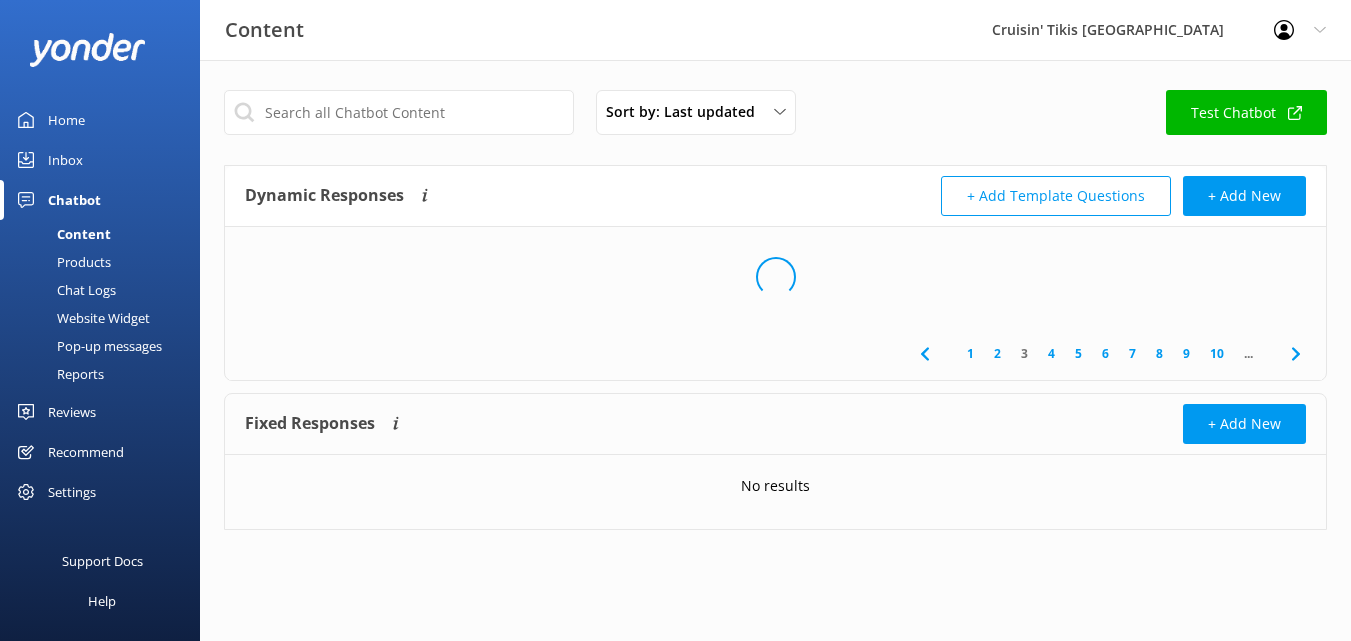 scroll, scrollTop: 0, scrollLeft: 0, axis: both 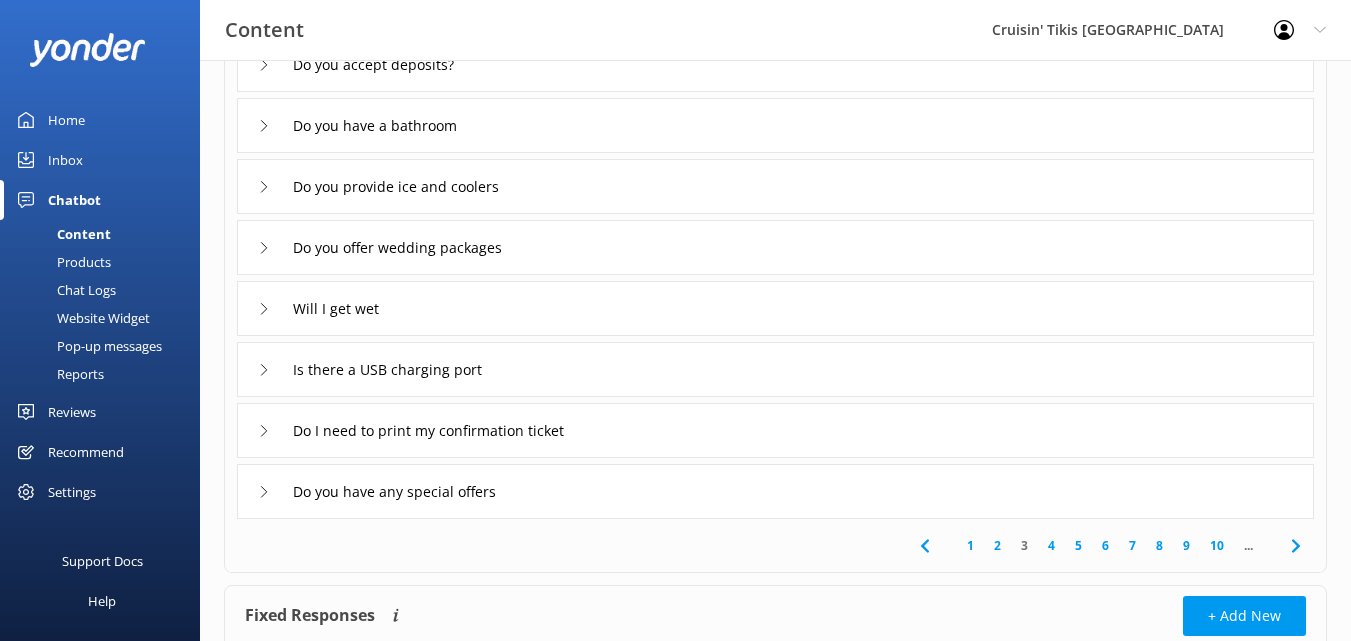 click on "4" at bounding box center (1051, 545) 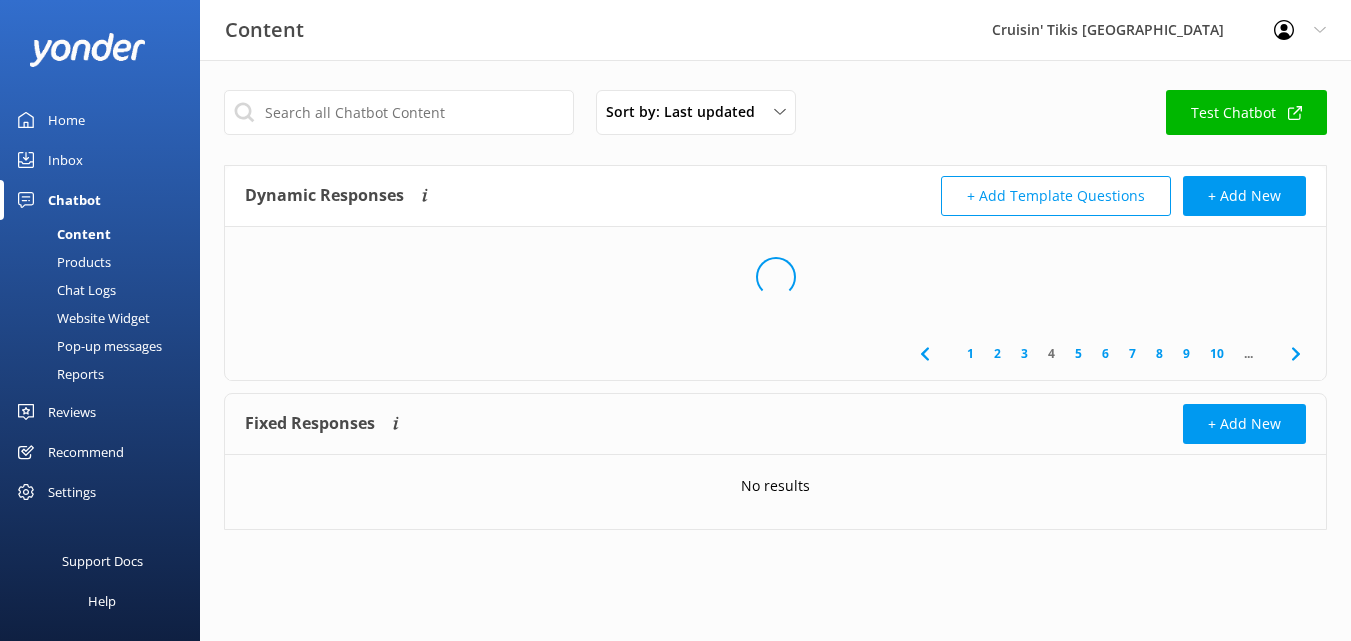 scroll, scrollTop: 0, scrollLeft: 0, axis: both 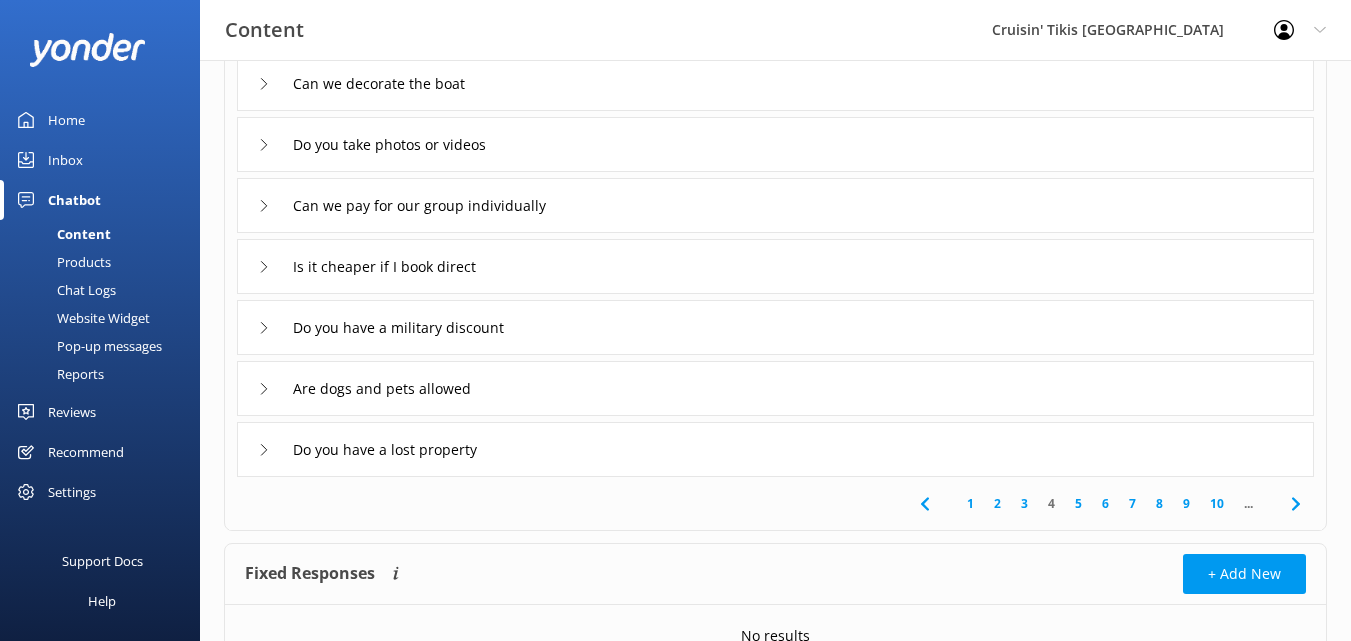 click on "5" at bounding box center [1078, 503] 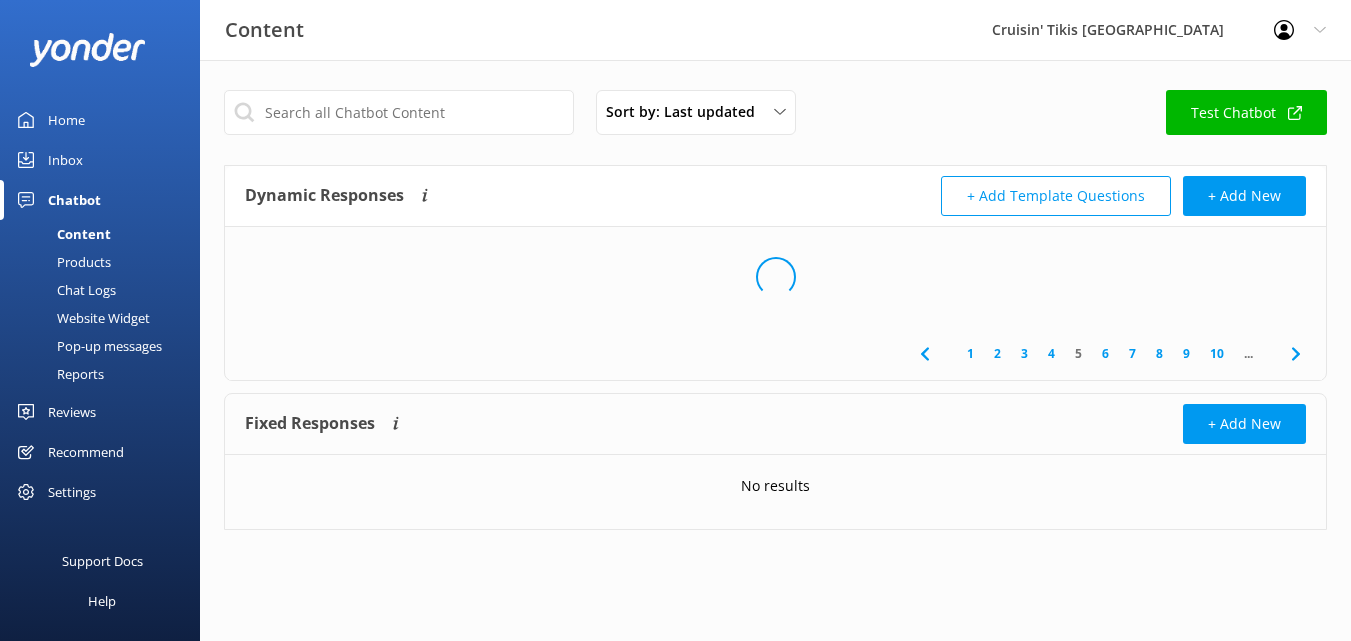 scroll, scrollTop: 0, scrollLeft: 0, axis: both 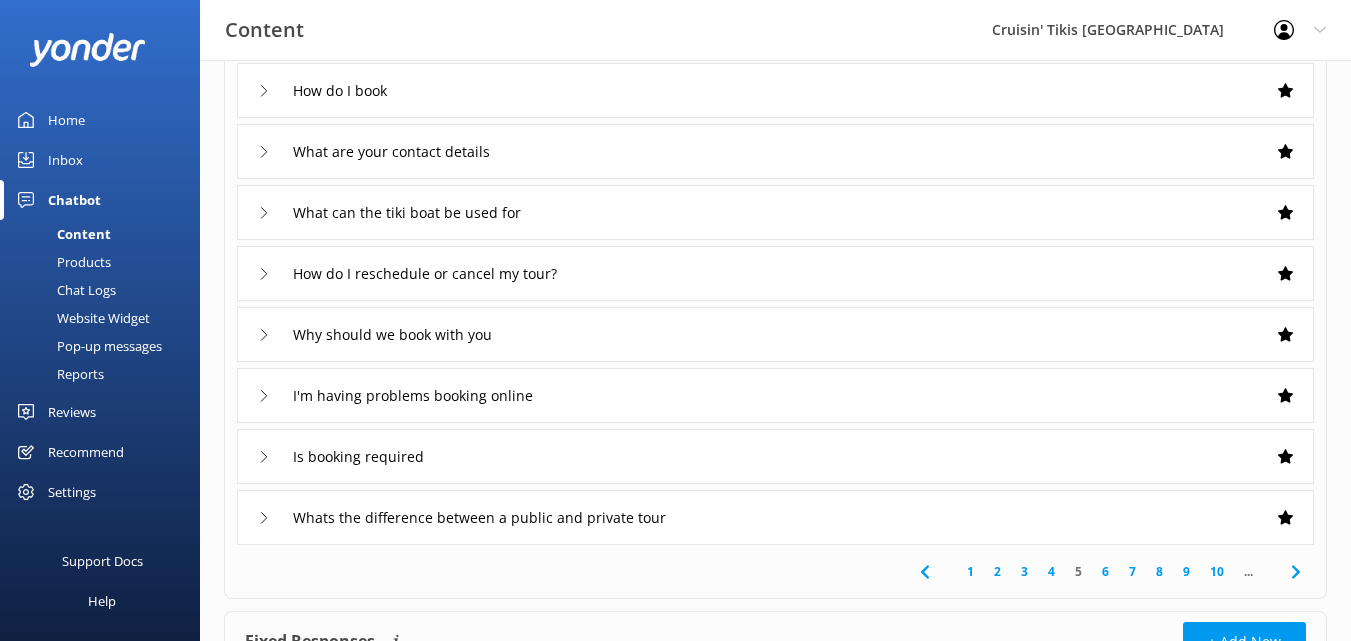 click on "6" at bounding box center (1105, 571) 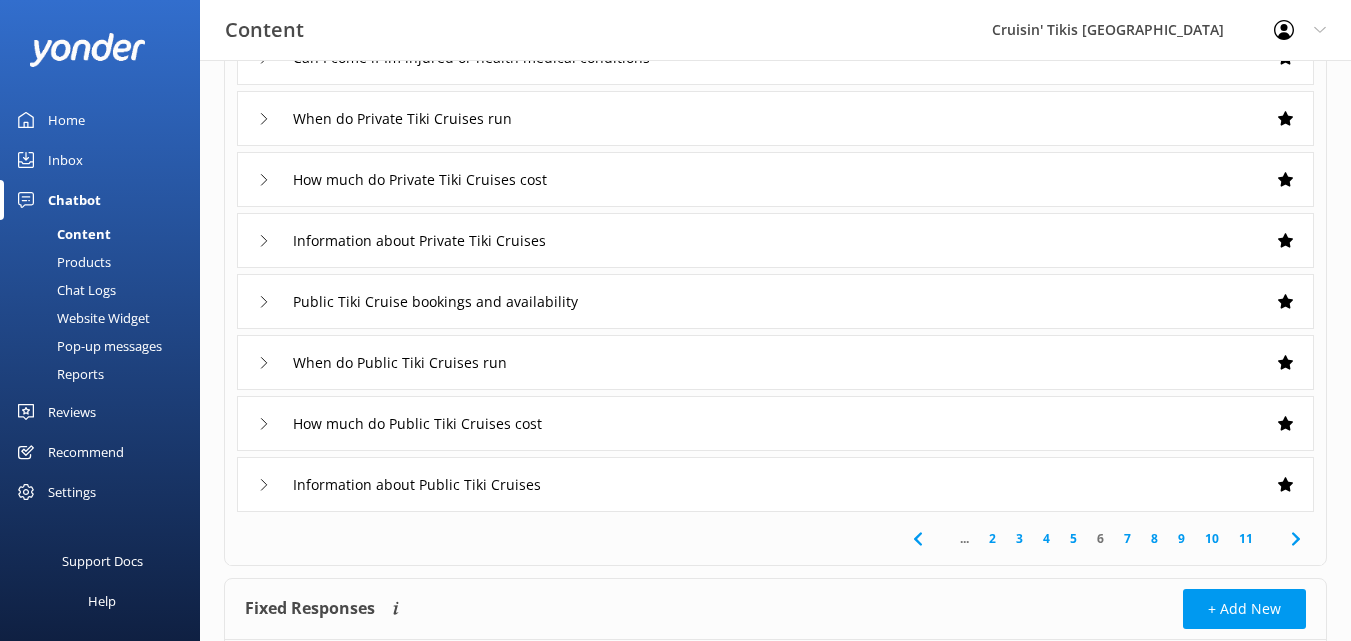 scroll, scrollTop: 335, scrollLeft: 0, axis: vertical 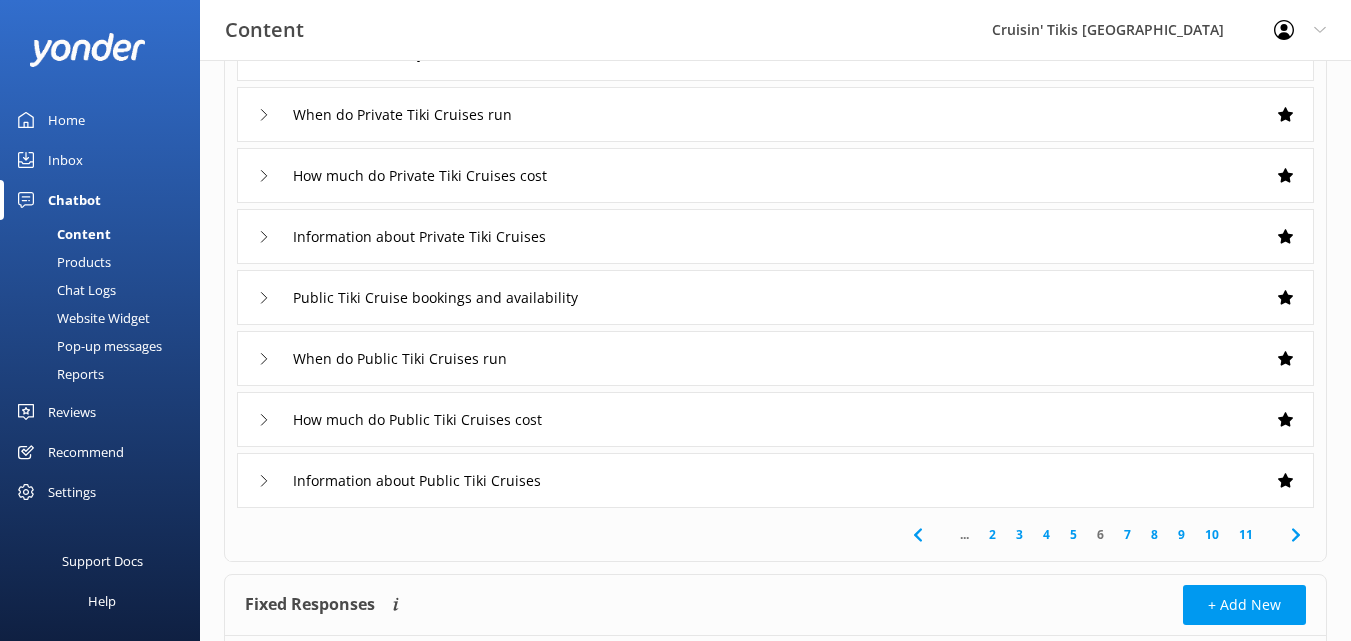click on "7" at bounding box center [1127, 534] 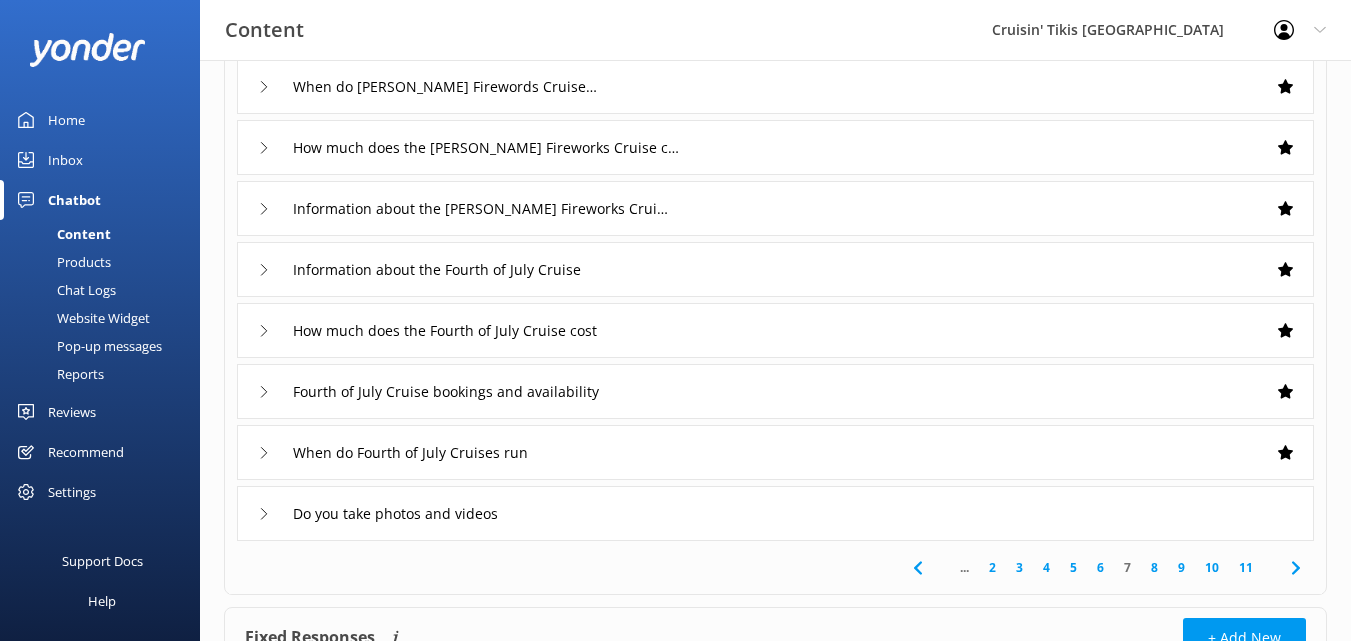 scroll, scrollTop: 304, scrollLeft: 0, axis: vertical 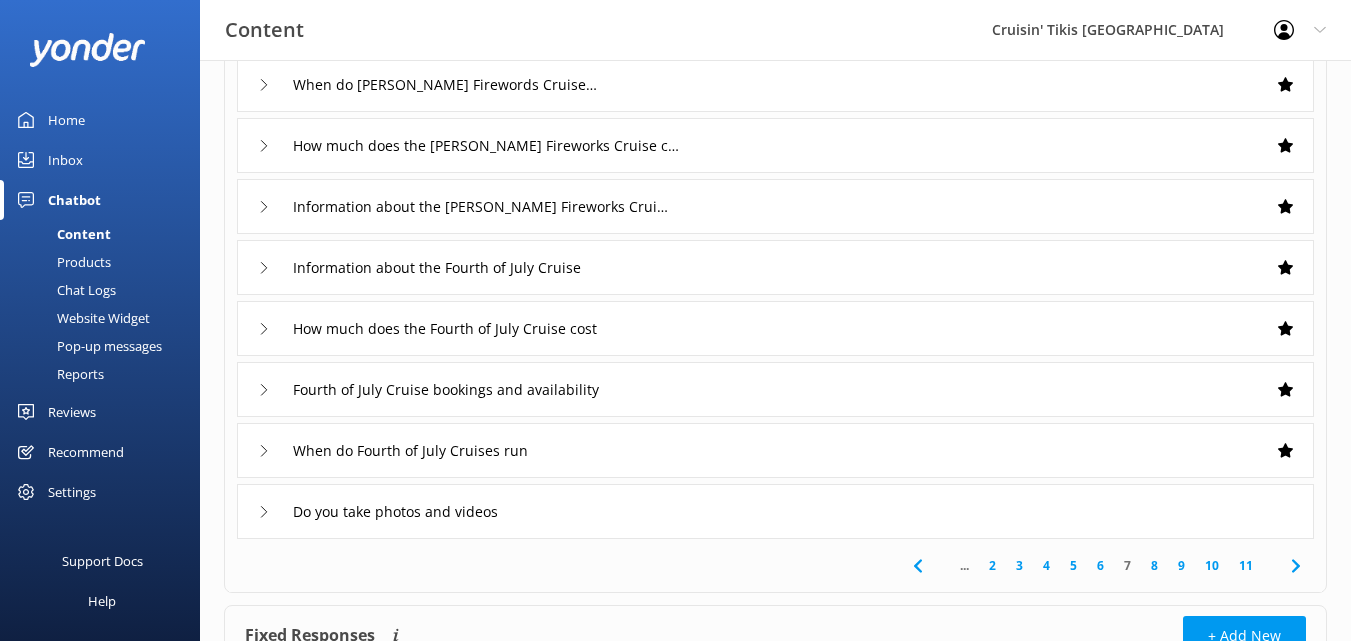 click on "8" at bounding box center (1154, 565) 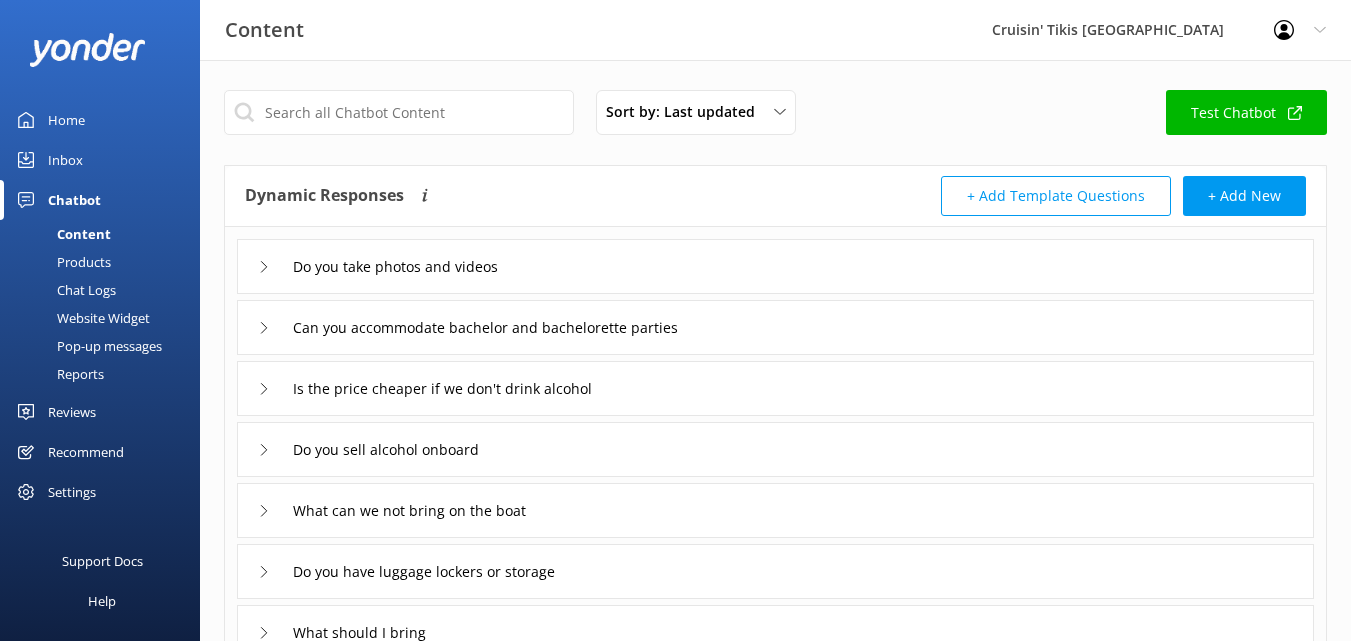 click on "Do you sell alcohol onboard" at bounding box center (775, 449) 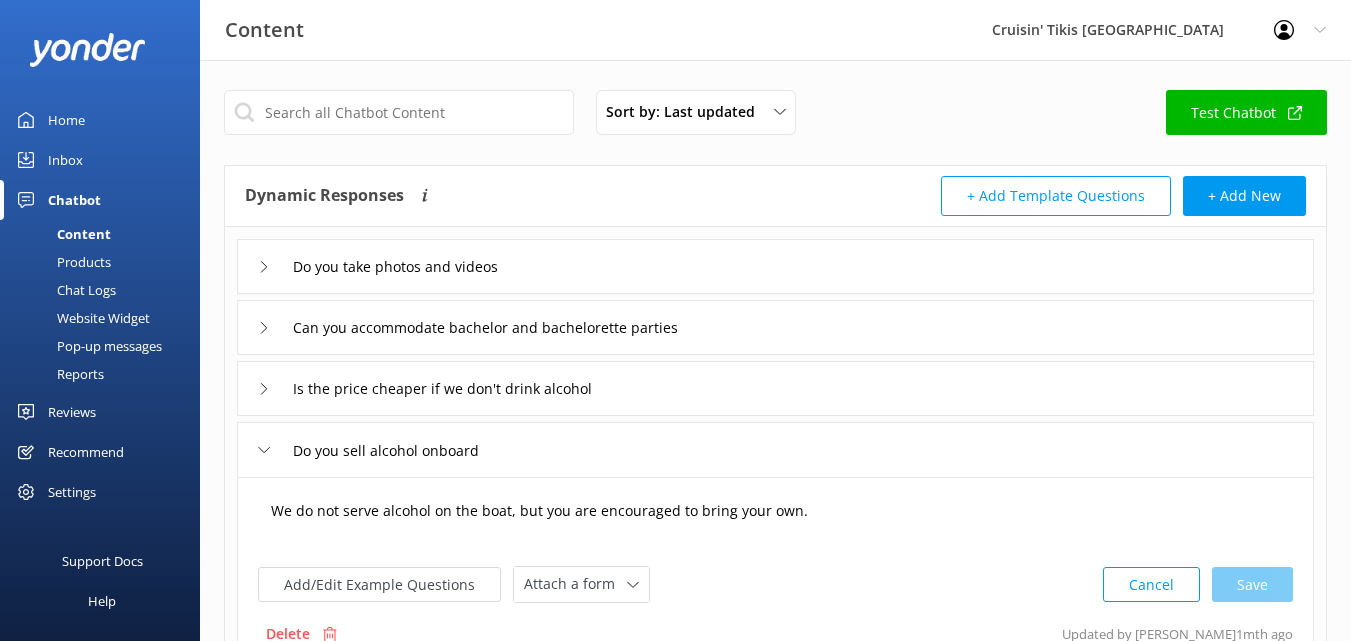 click on "We do not serve alcohol on the boat, but you are encouraged to bring your own." at bounding box center [775, 521] 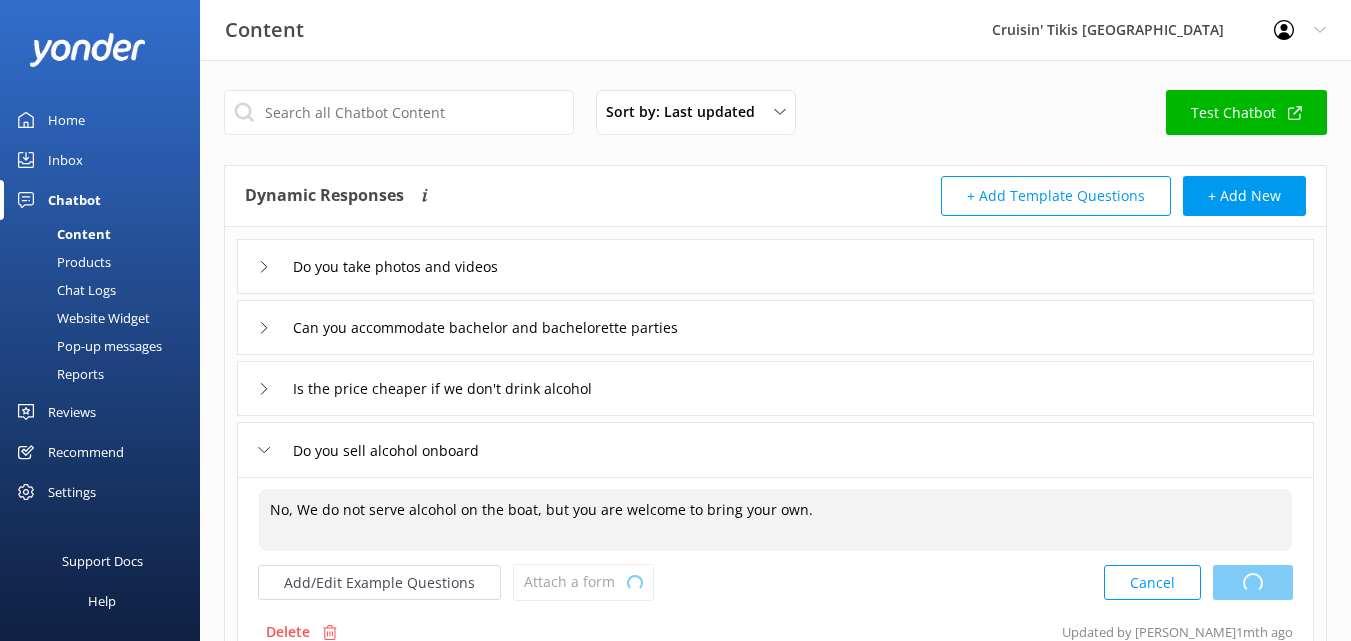 click on "Cancel Loading.." at bounding box center [1198, 582] 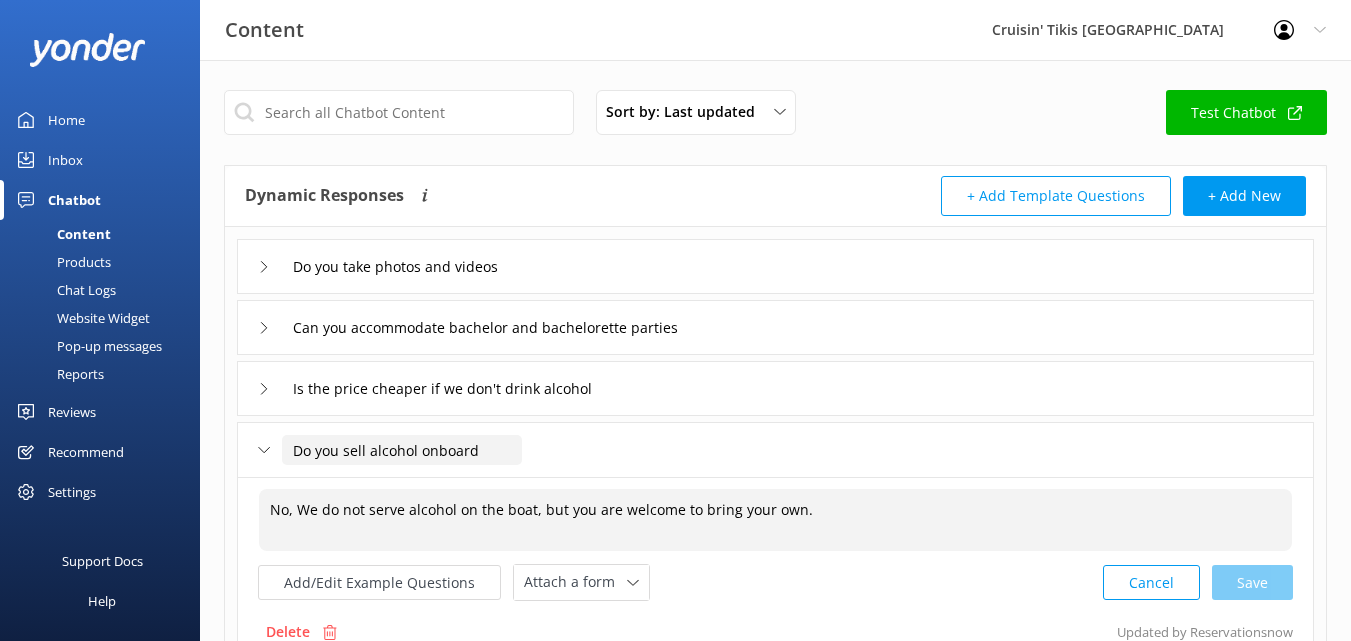 type on "No, We do not serve alcohol on the boat, but you are welcome to bring your own." 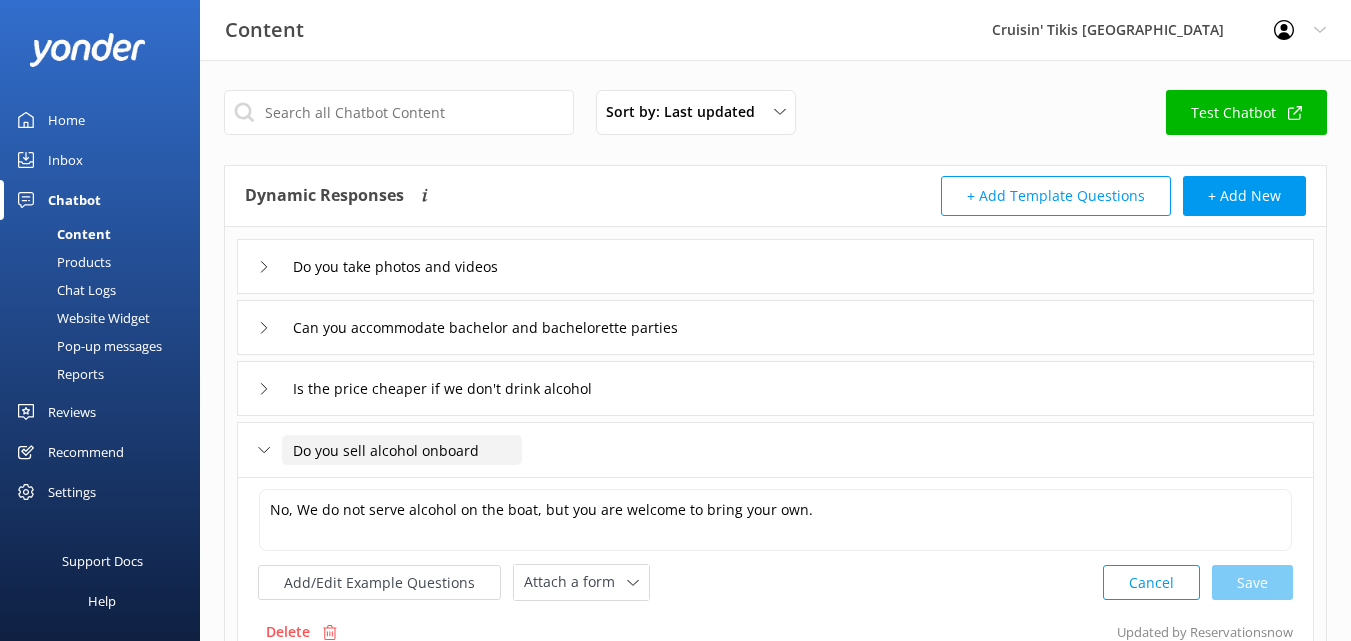 click on "Do you sell alcohol onboard" at bounding box center (402, 450) 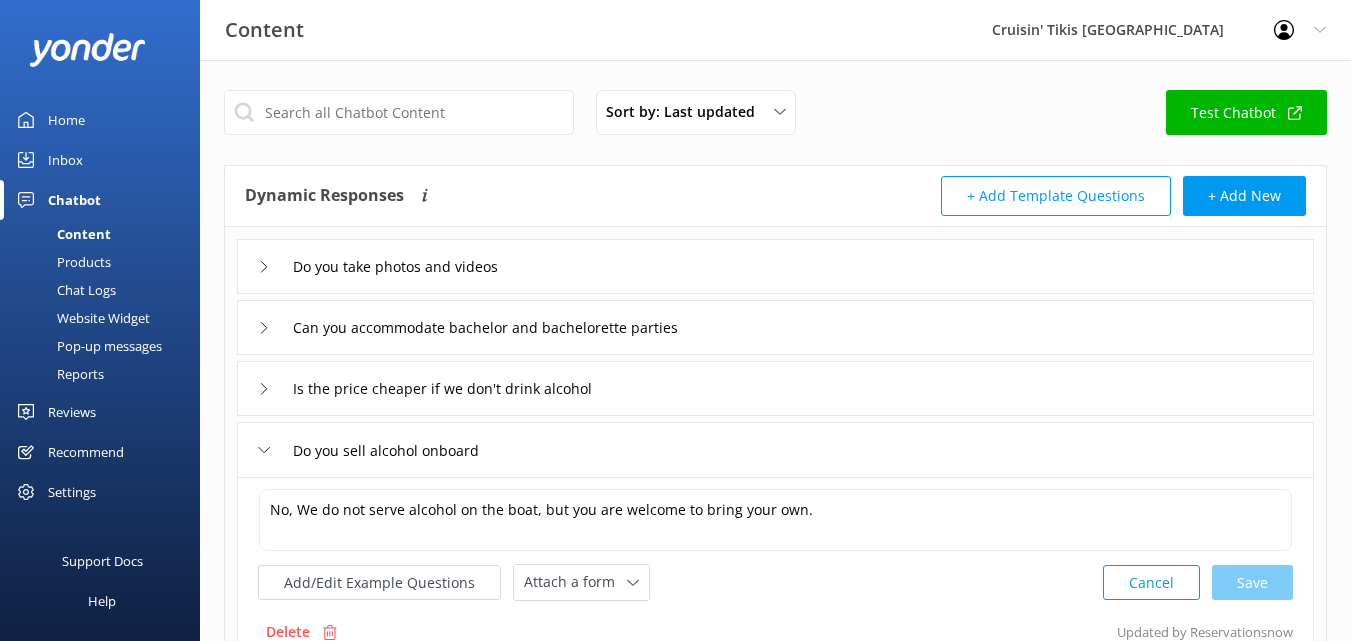 click on "Do you sell alcohol onboard" at bounding box center [775, 449] 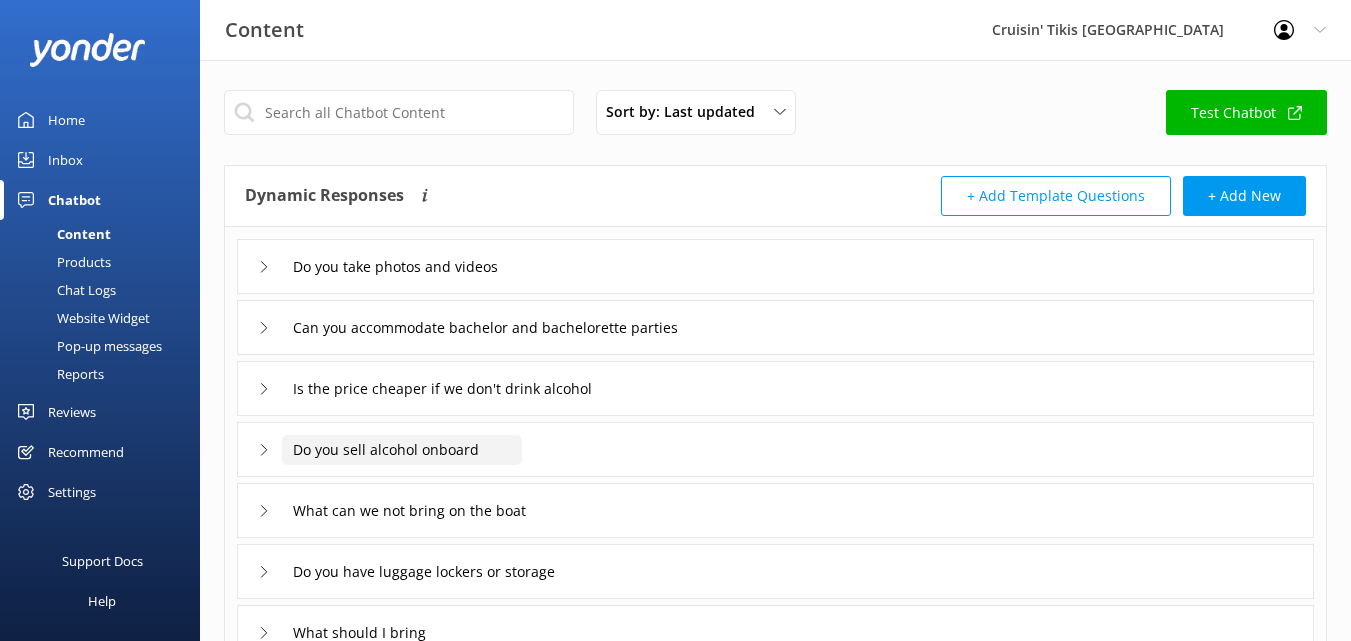 click on "Do you sell alcohol onboard" at bounding box center (410, 267) 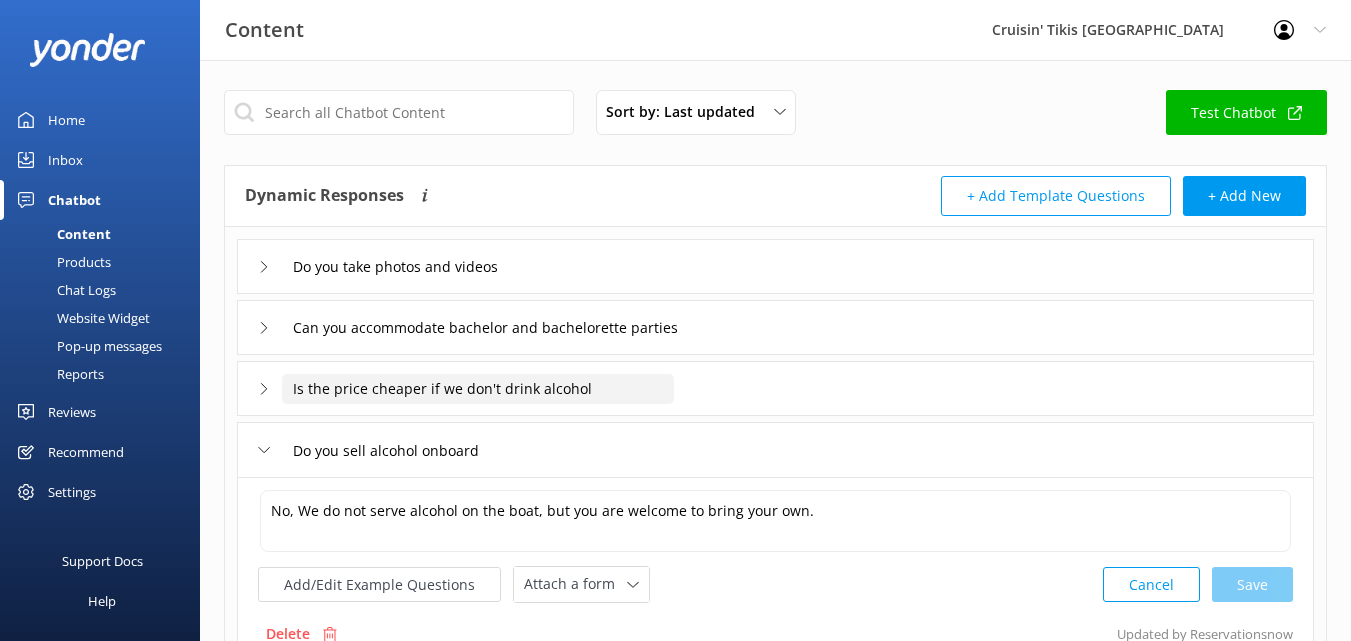 click on "Is the price cheaper if we don't drink alcohol" at bounding box center (410, 267) 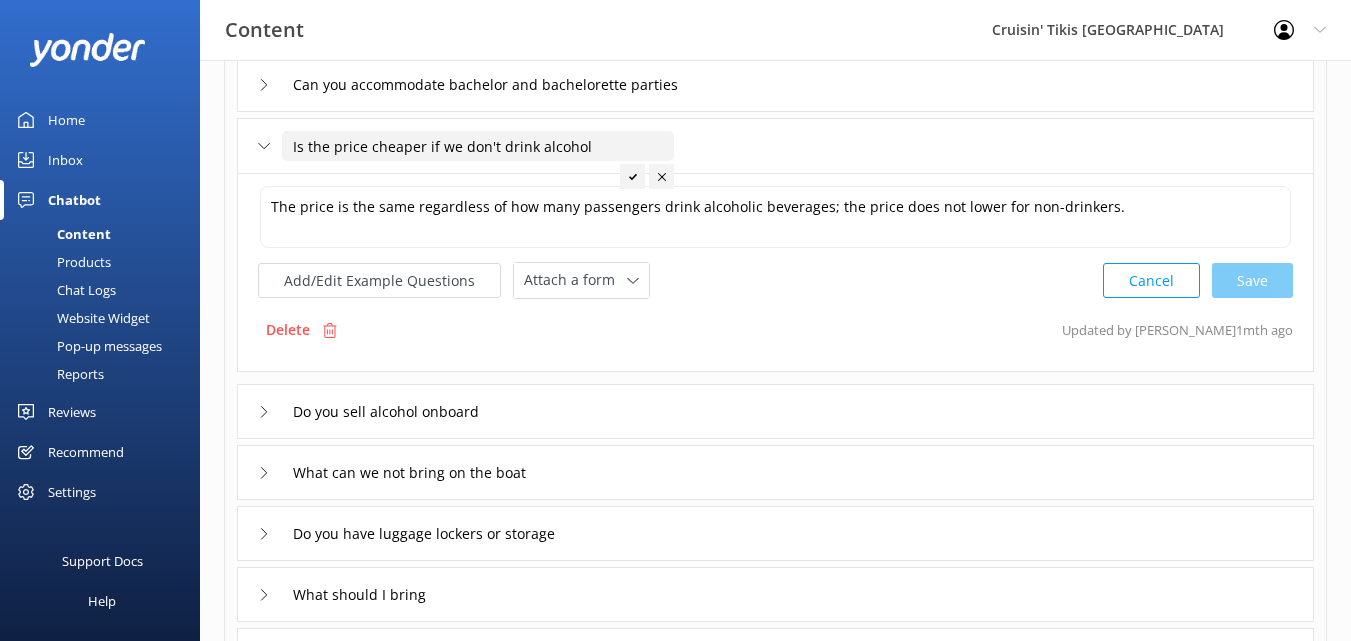 scroll, scrollTop: 248, scrollLeft: 0, axis: vertical 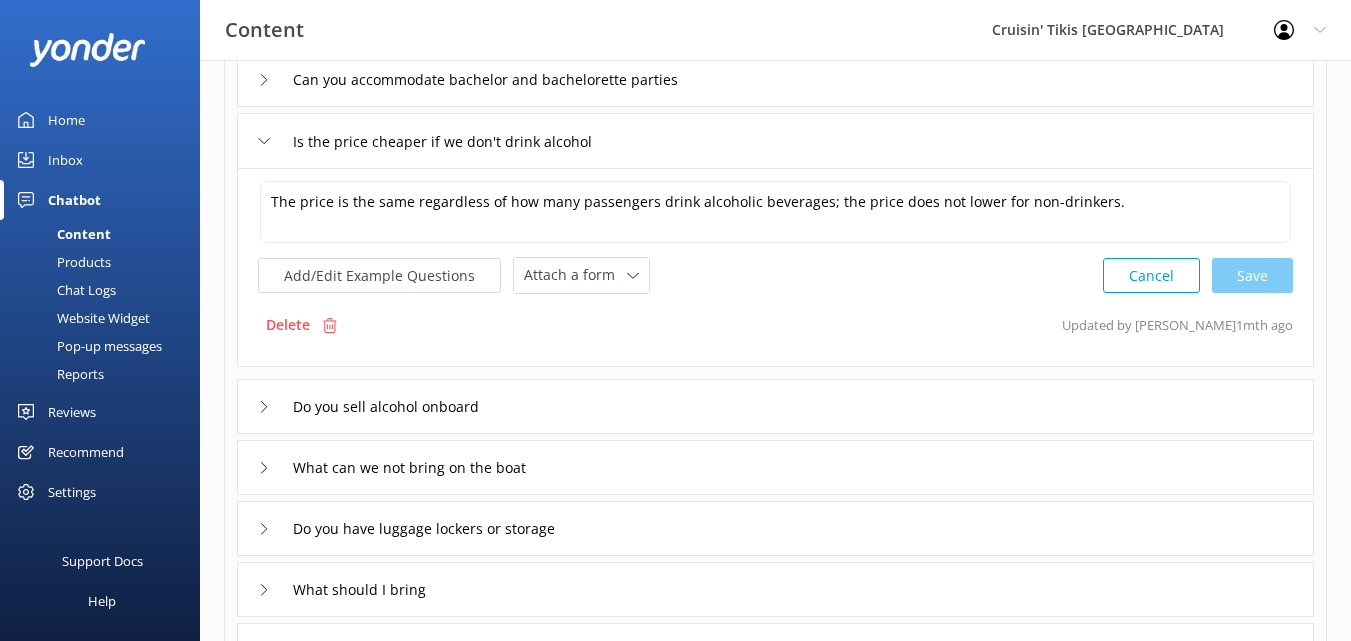click on "Do you sell alcohol onboard" at bounding box center (775, 406) 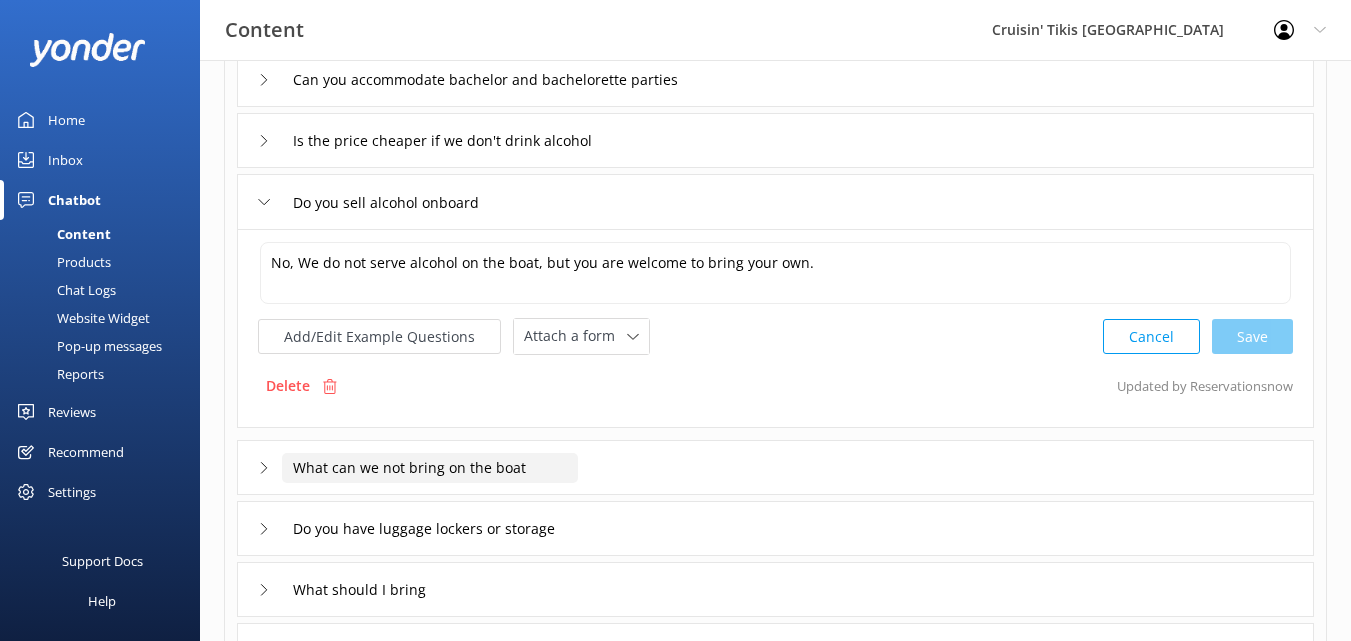 click on "What can we not bring on the boat" at bounding box center [410, 19] 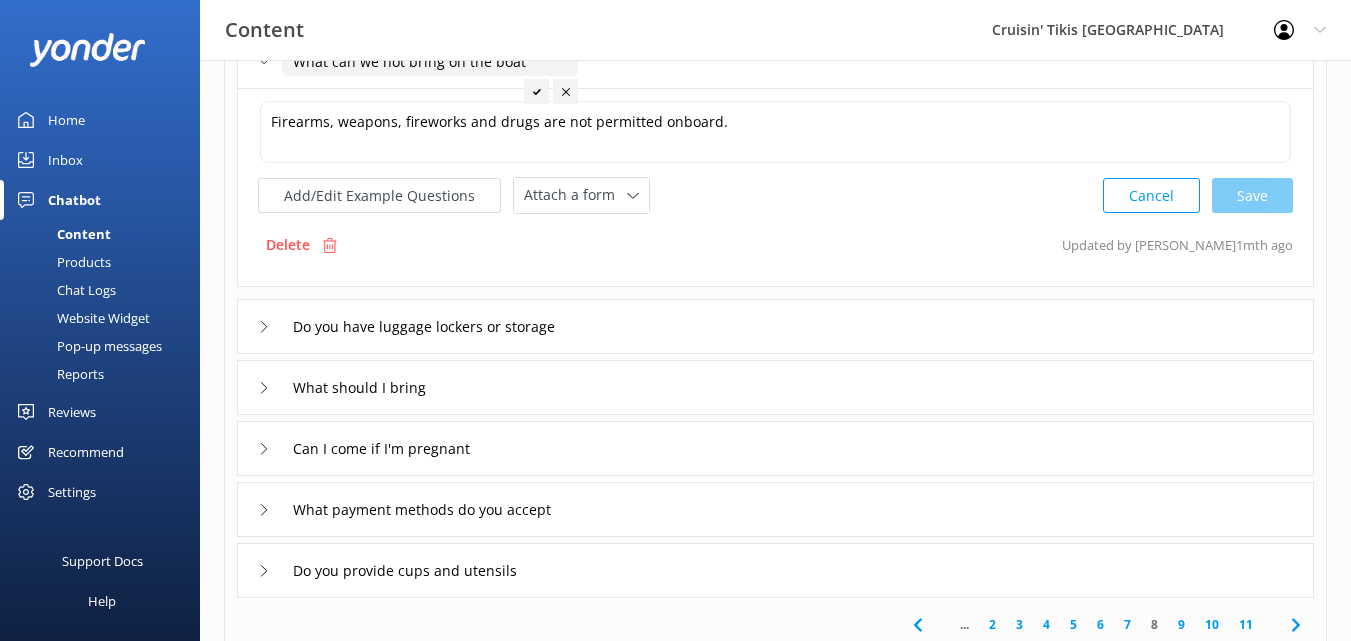 scroll, scrollTop: 463, scrollLeft: 0, axis: vertical 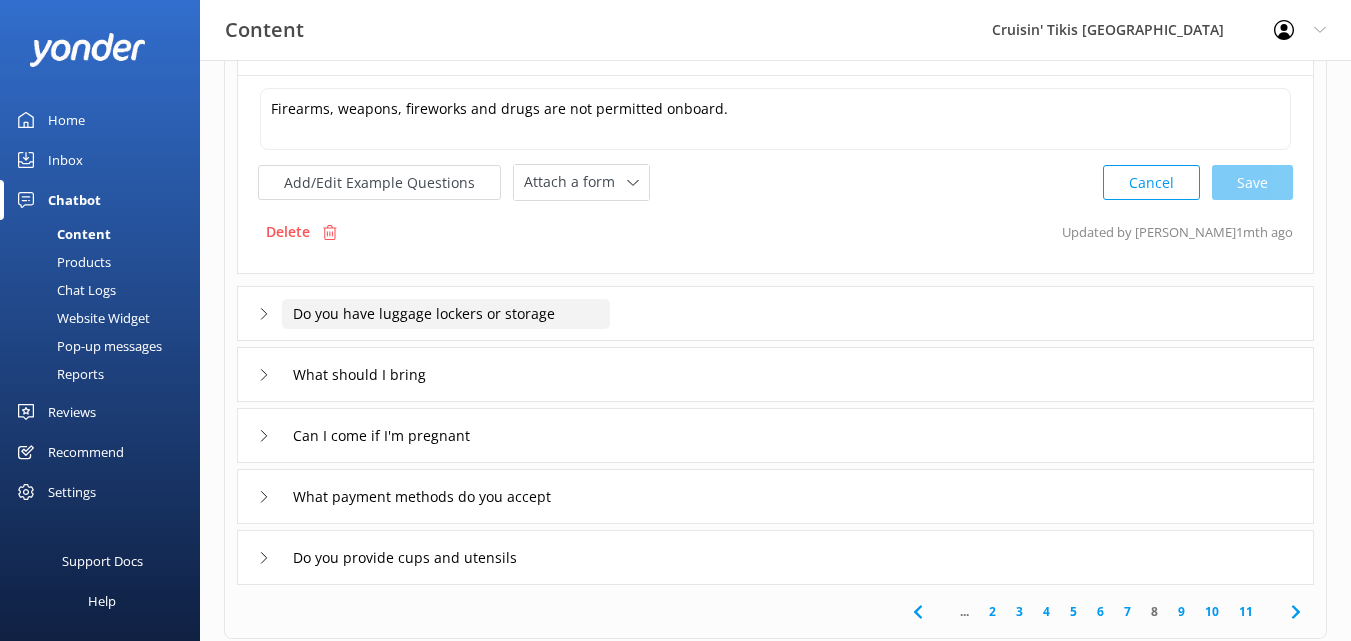 click on "Do you have luggage lockers or storage" at bounding box center (410, -196) 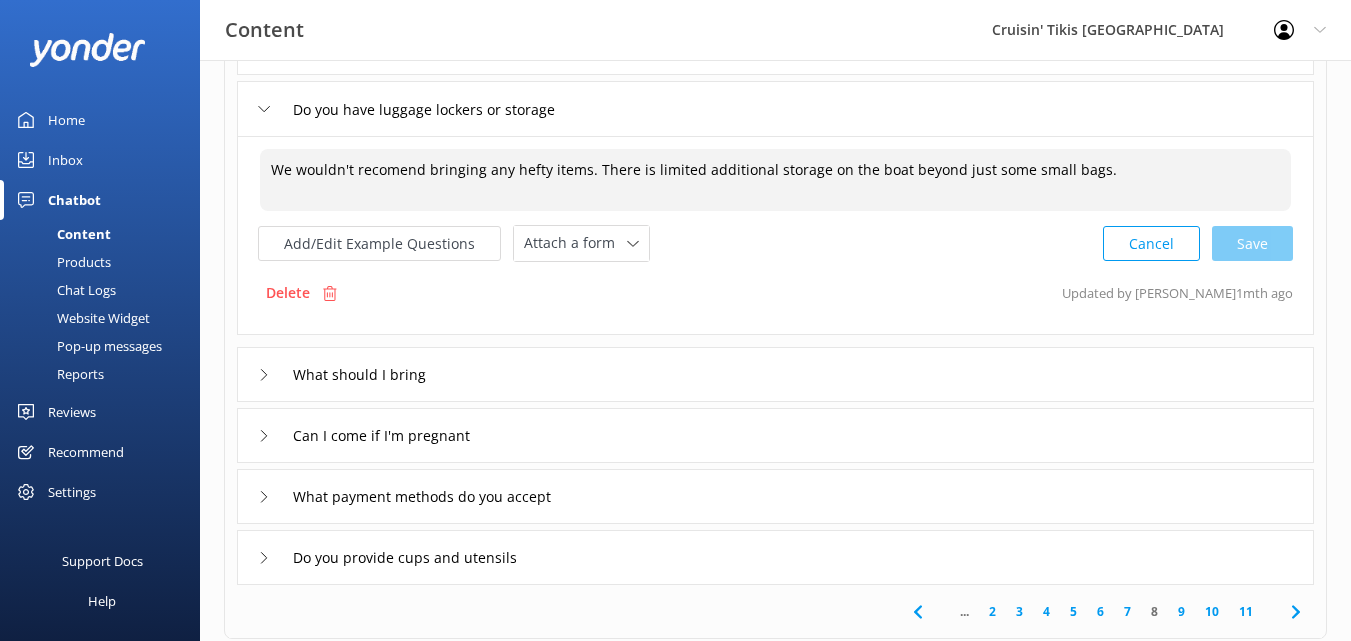 drag, startPoint x: 590, startPoint y: 172, endPoint x: 233, endPoint y: 187, distance: 357.31497 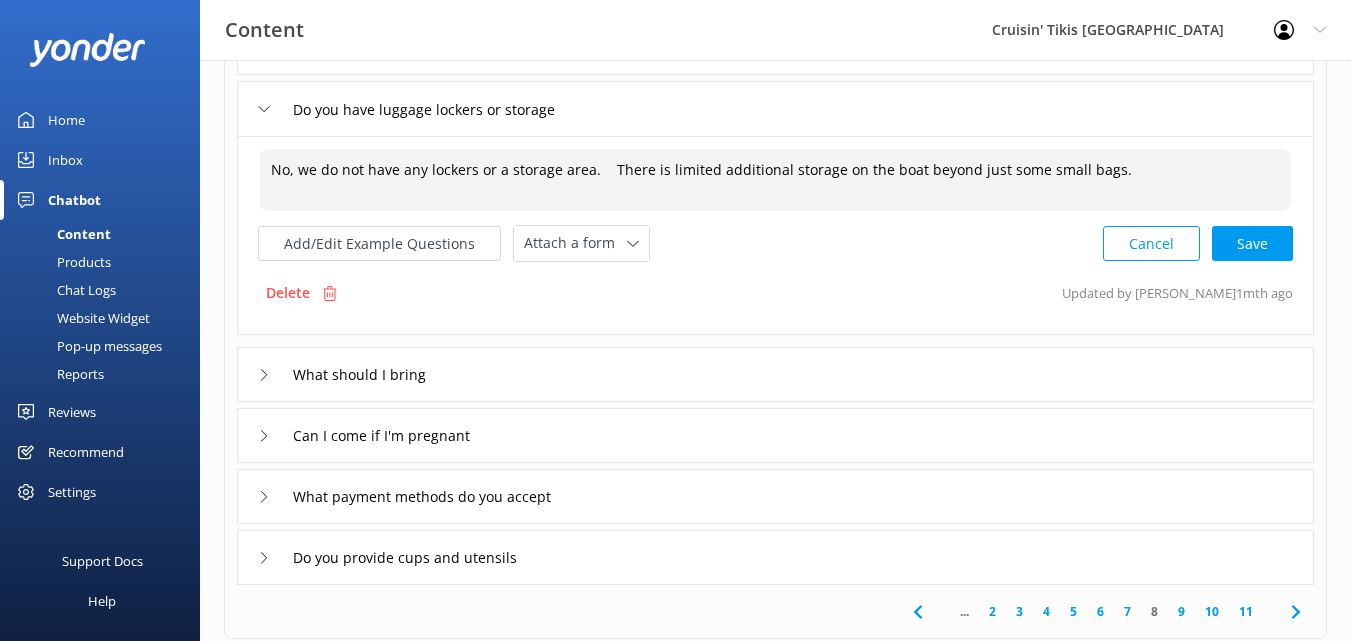 click on "No, we do not have any lockers or a storage area.    There is limited additional storage on the boat beyond just some small bags." at bounding box center (775, 180) 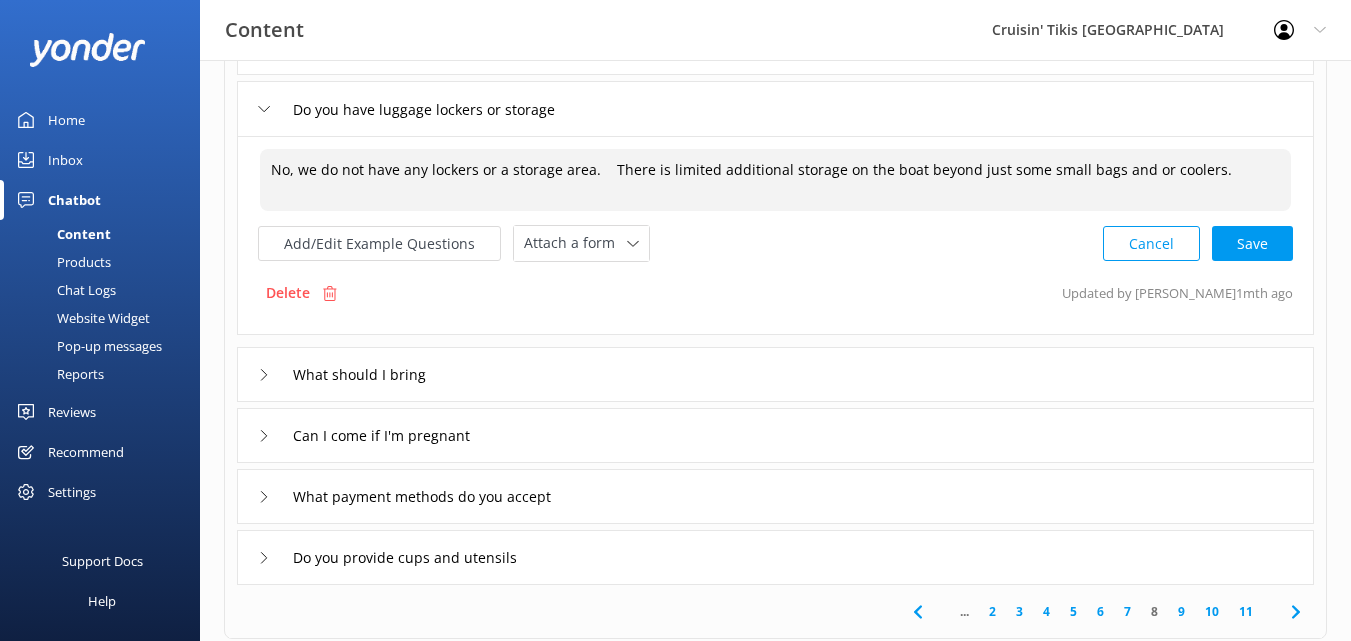 click on "Cancel Save" at bounding box center (1198, 243) 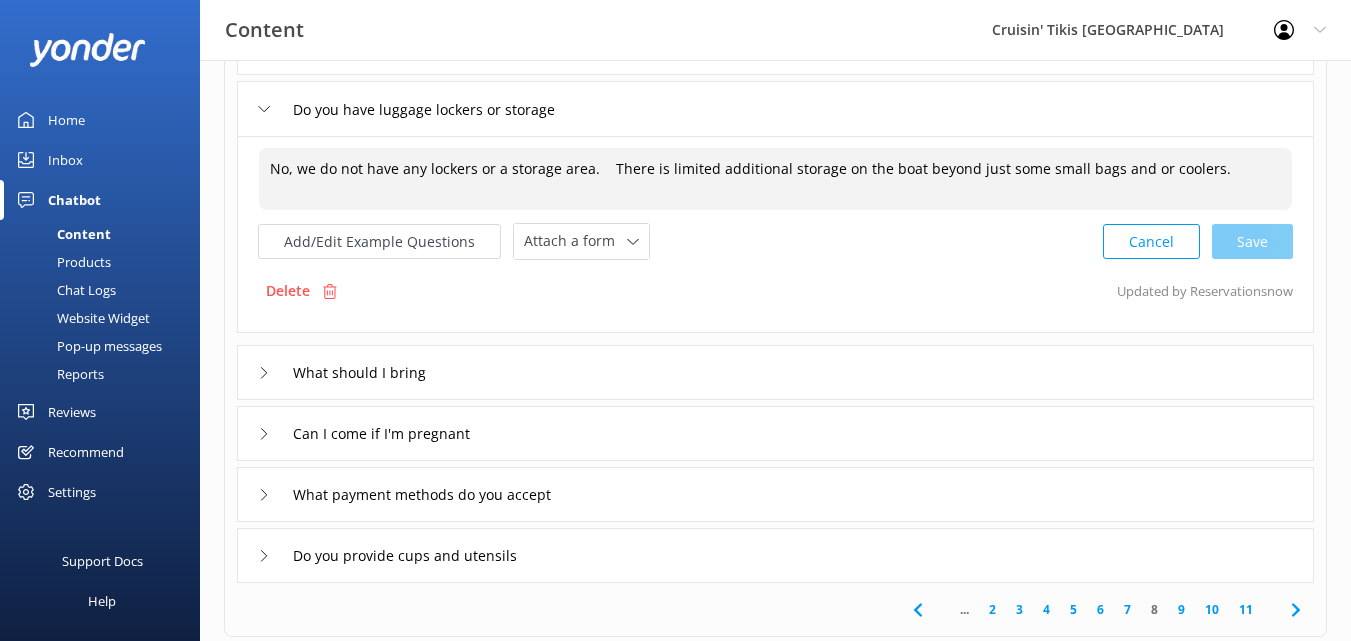 type on "No, we do not have any lockers or a storage area.    There is limited additional storage on the boat beyond just some small bags and or coolers." 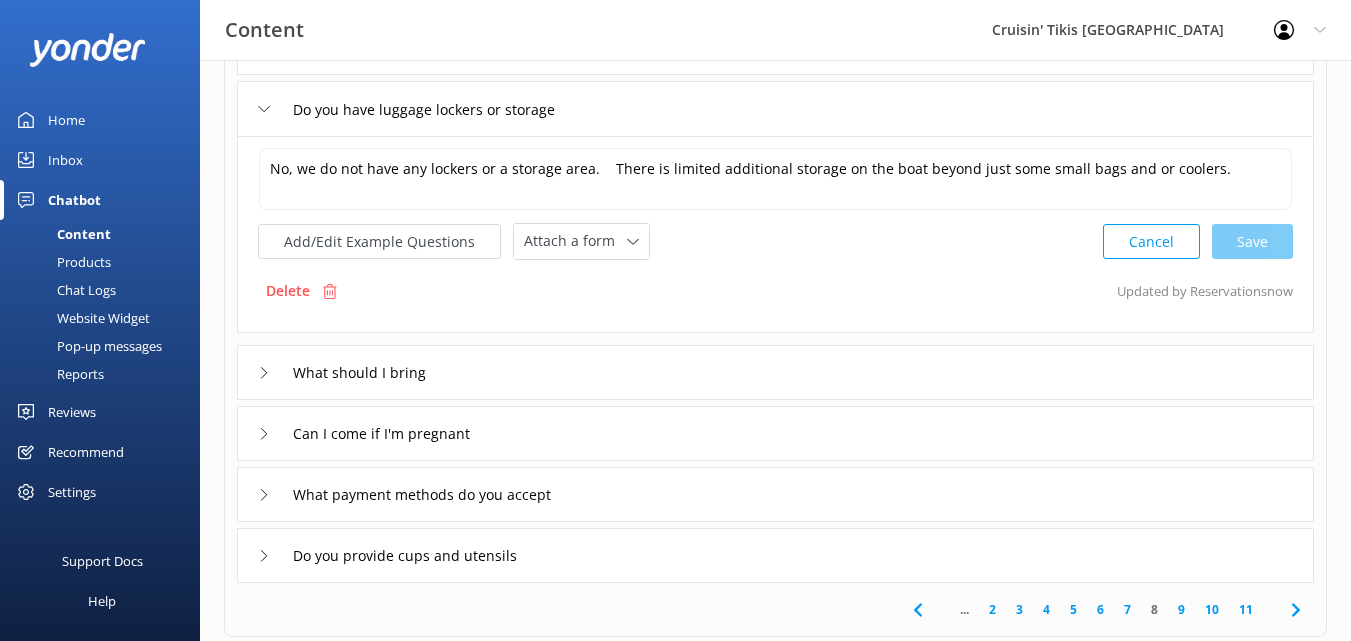 click on "What should I bring" at bounding box center [775, 372] 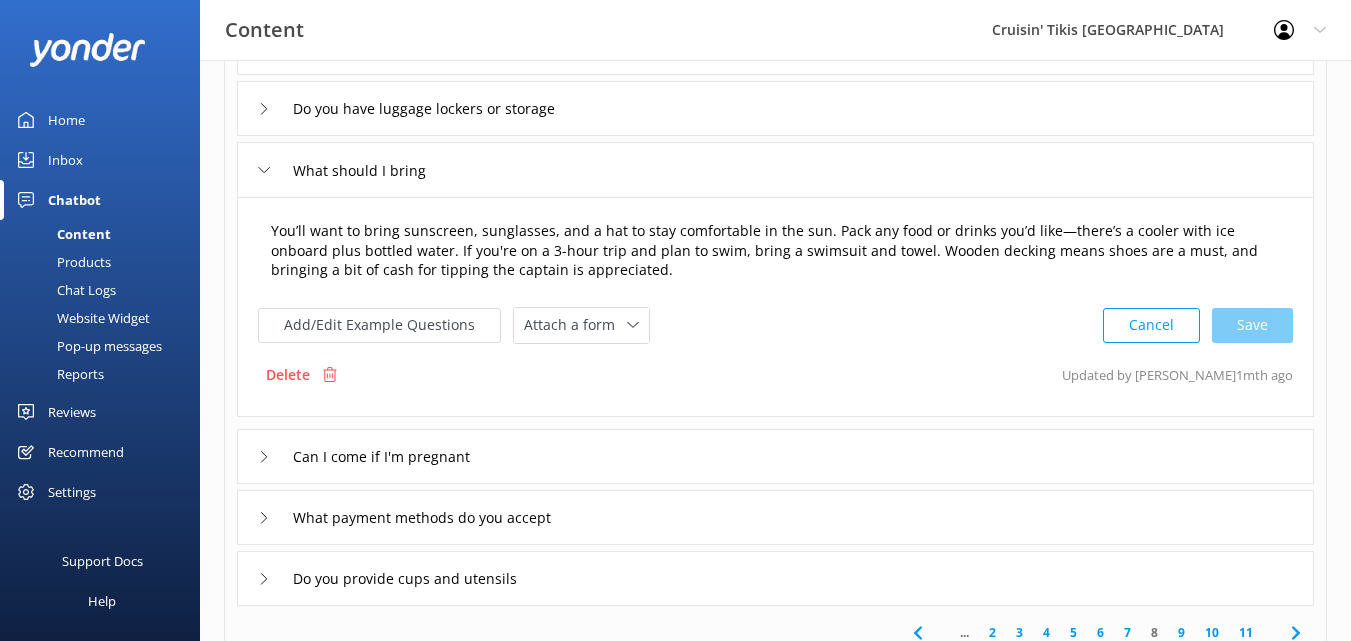 click on "You’ll want to bring sunscreen, sunglasses, and a hat to stay comfortable in the sun. Pack any food or drinks you’d like—there’s a cooler with ice onboard plus bottled water. If you're on a 3-hour trip and plan to swim, bring a swimsuit and towel. Wooden decking means shoes are a must, and bringing a bit of cash for tipping the captain is appreciated." at bounding box center (775, 251) 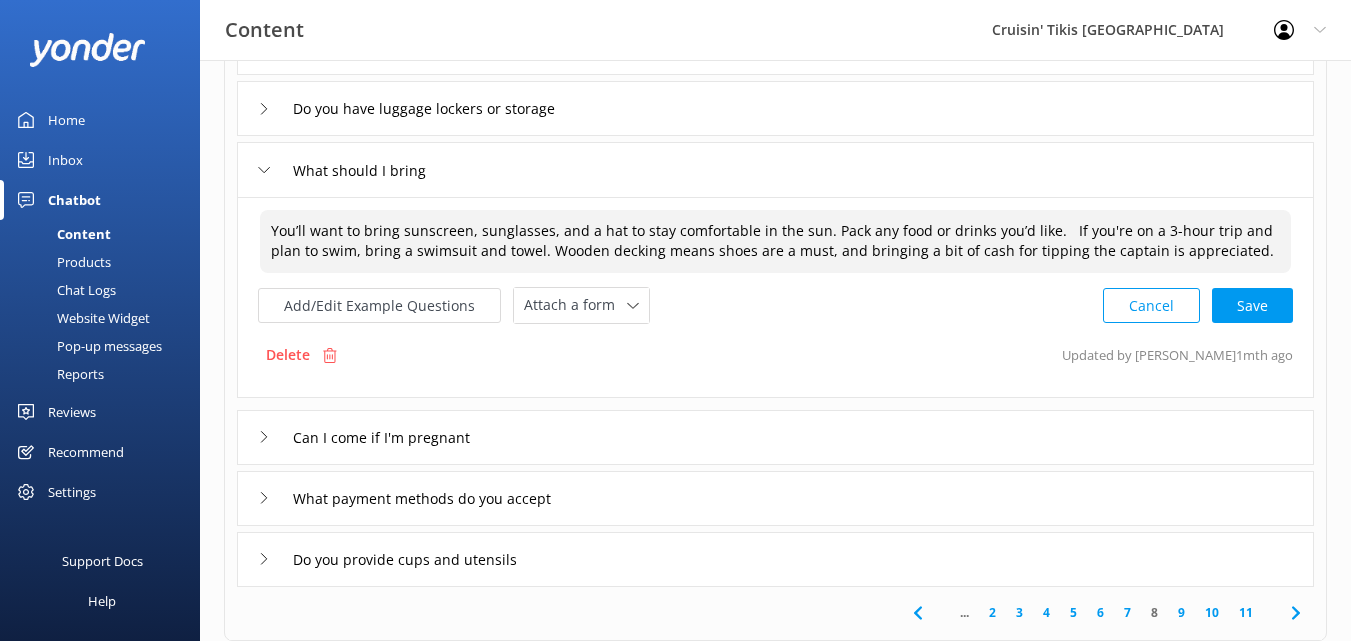 click on "You’ll want to bring sunscreen, sunglasses, and a hat to stay comfortable in the sun. Pack any food or drinks you’d like.   If you're on a 3-hour trip and plan to swim, bring a swimsuit and towel. Wooden decking means shoes are a must, and bringing a bit of cash for tipping the captain is appreciated." at bounding box center (775, 241) 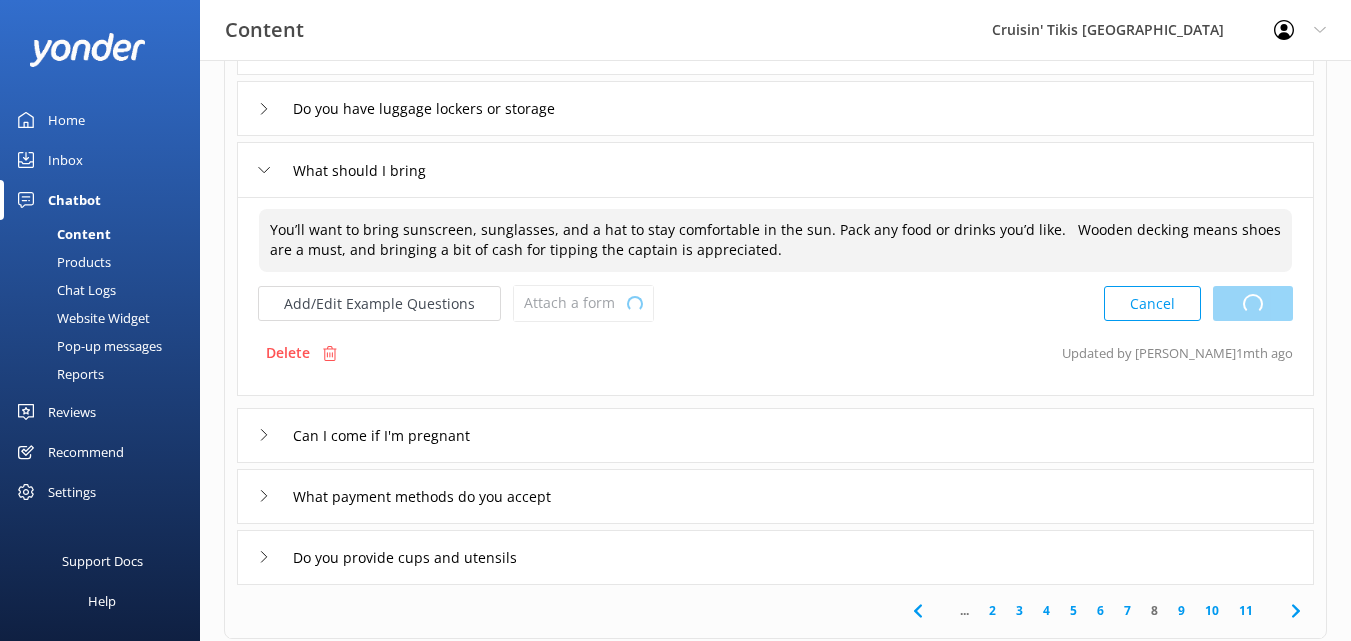 click on "Cancel Loading.." at bounding box center [1198, 303] 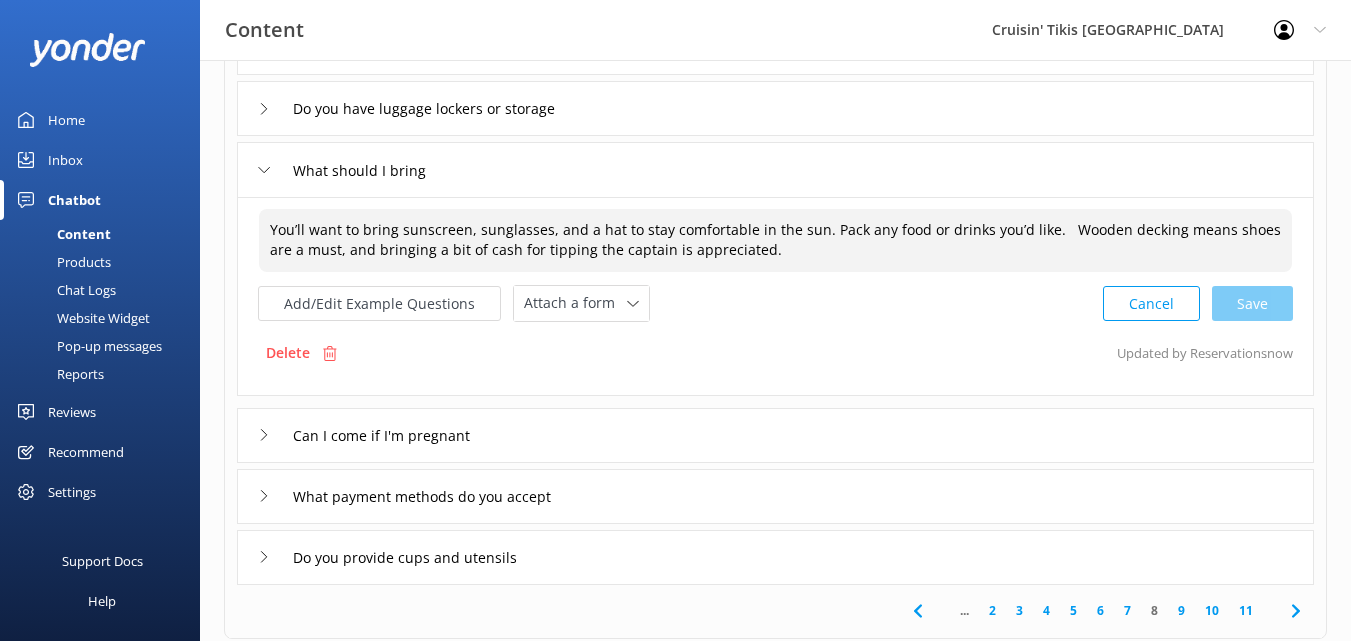 click on "You’ll want to bring sunscreen, sunglasses, and a hat to stay comfortable in the sun. Pack any food or drinks you’d like.   Wooden decking means shoes are a must, and bringing a bit of cash for tipping the captain is appreciated." at bounding box center (775, 240) 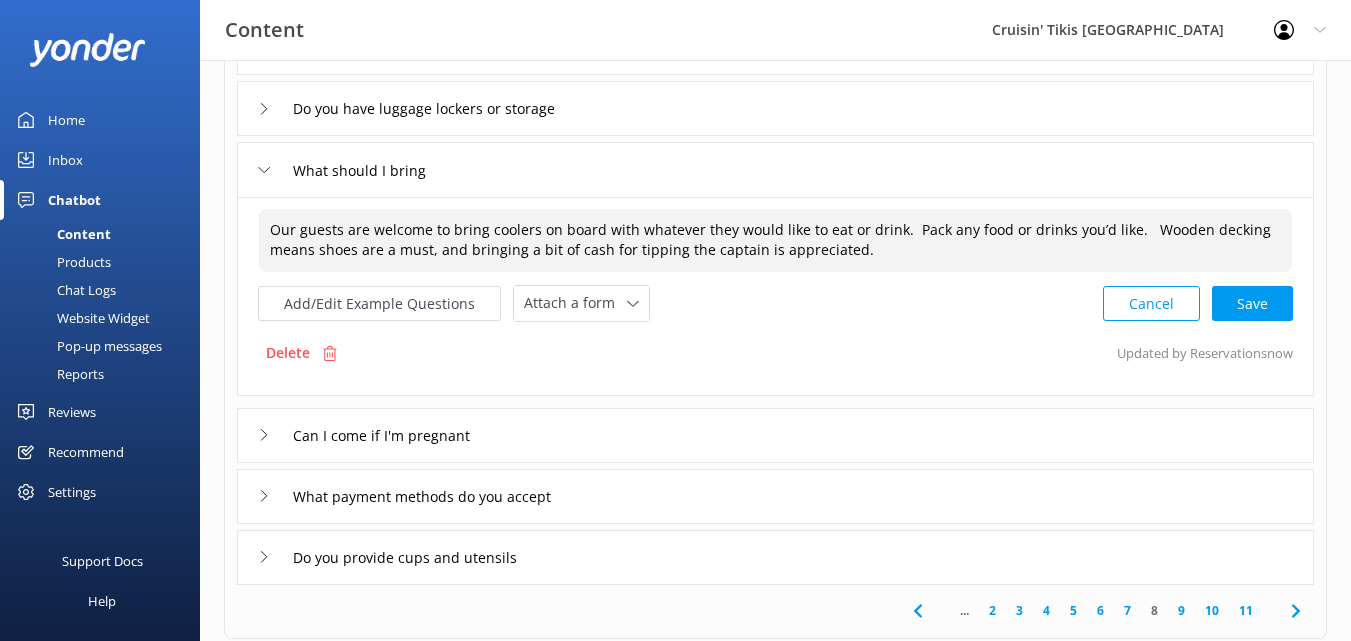 drag, startPoint x: 859, startPoint y: 246, endPoint x: 1140, endPoint y: 208, distance: 283.55774 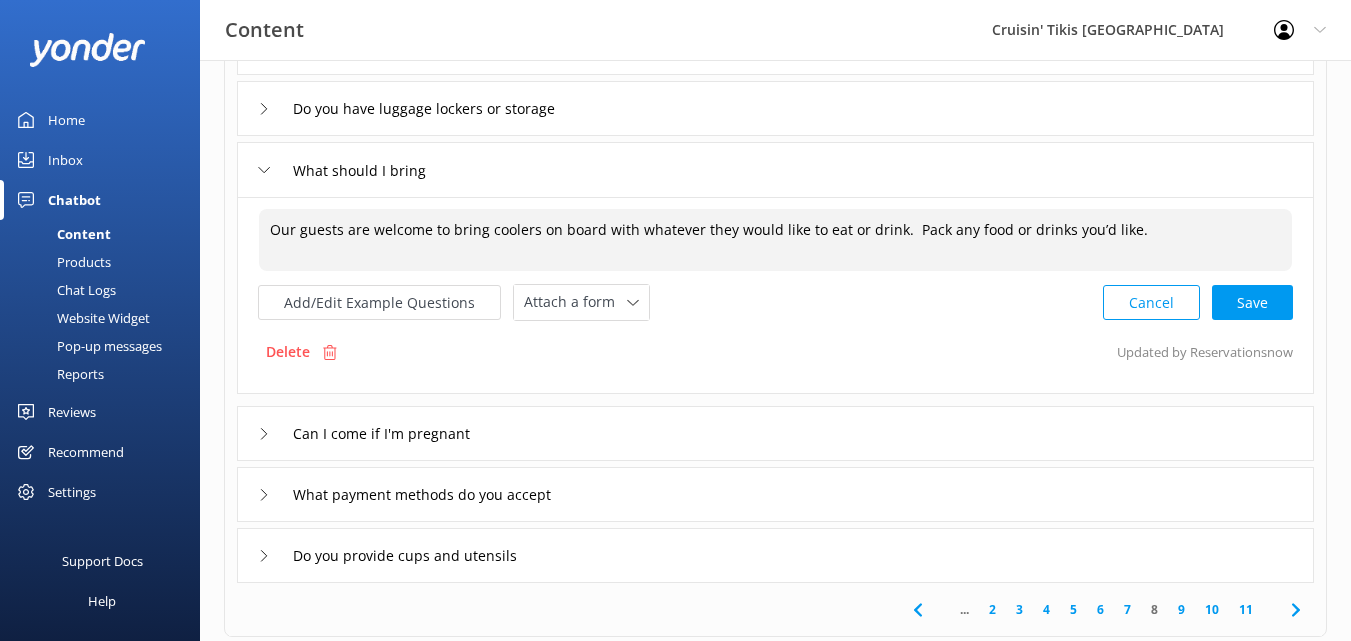drag, startPoint x: 1134, startPoint y: 224, endPoint x: 912, endPoint y: 261, distance: 225.06221 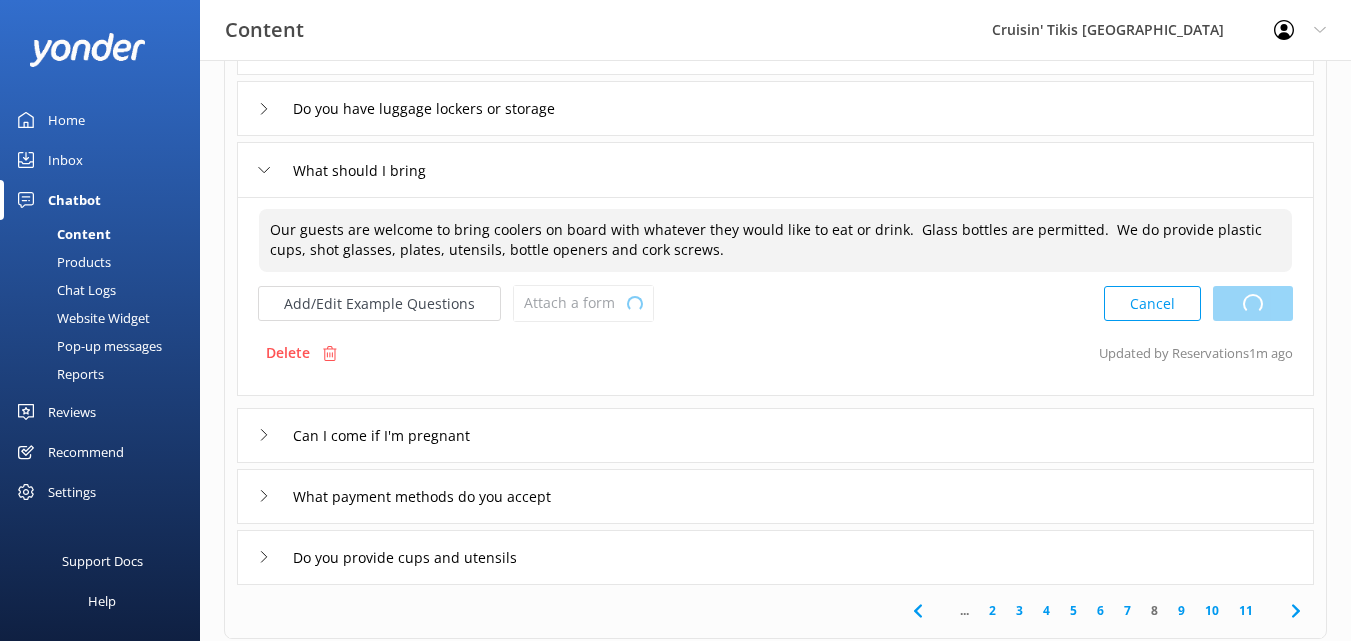 click on "Cancel Loading.." at bounding box center (1198, 303) 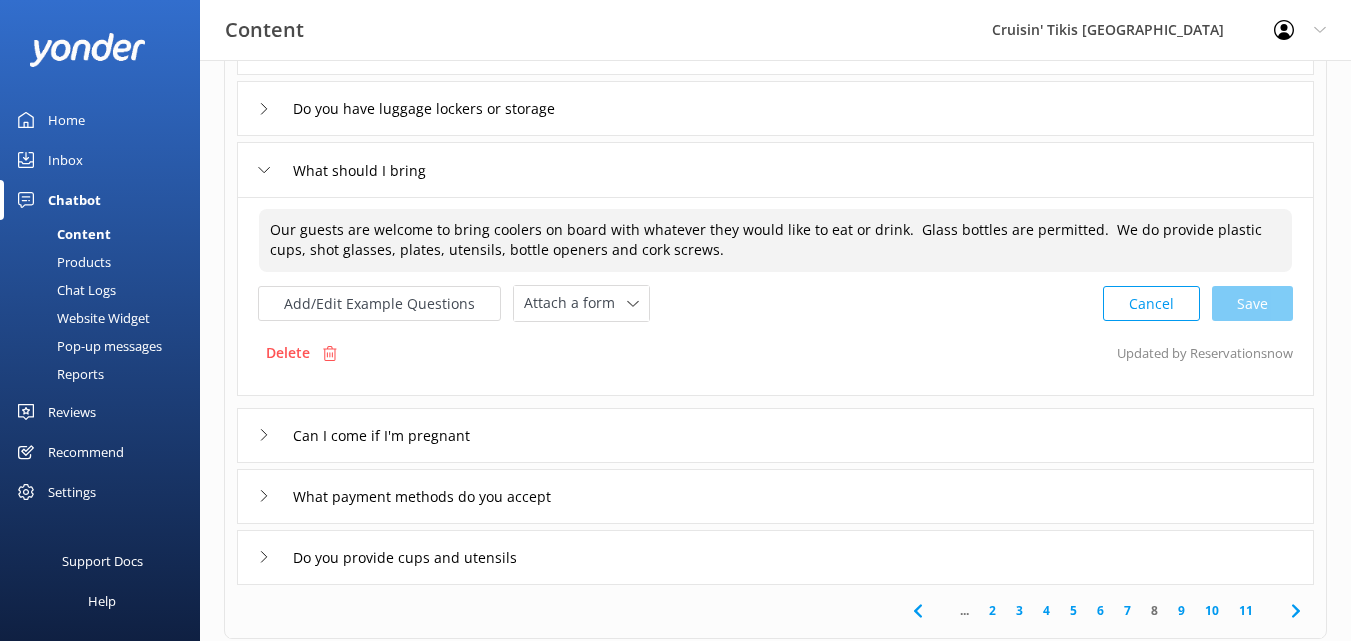 click on "Cancel Save" at bounding box center [1198, 303] 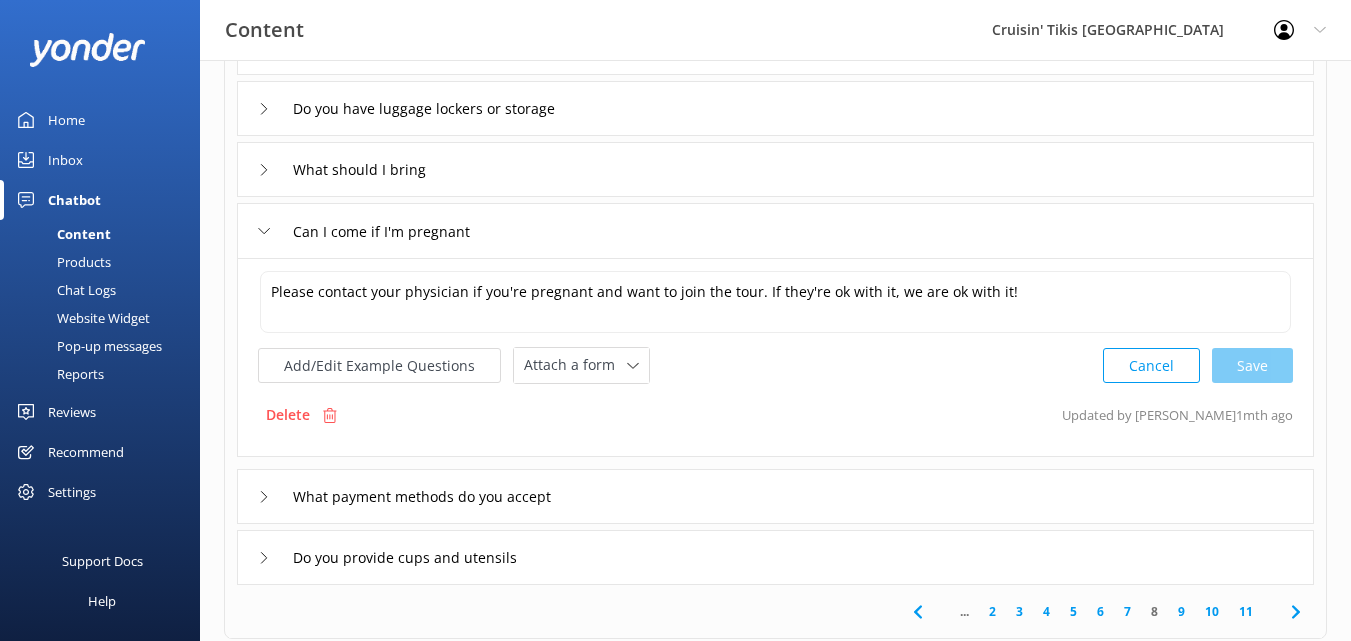 click on "What payment methods do you accept" at bounding box center [775, 496] 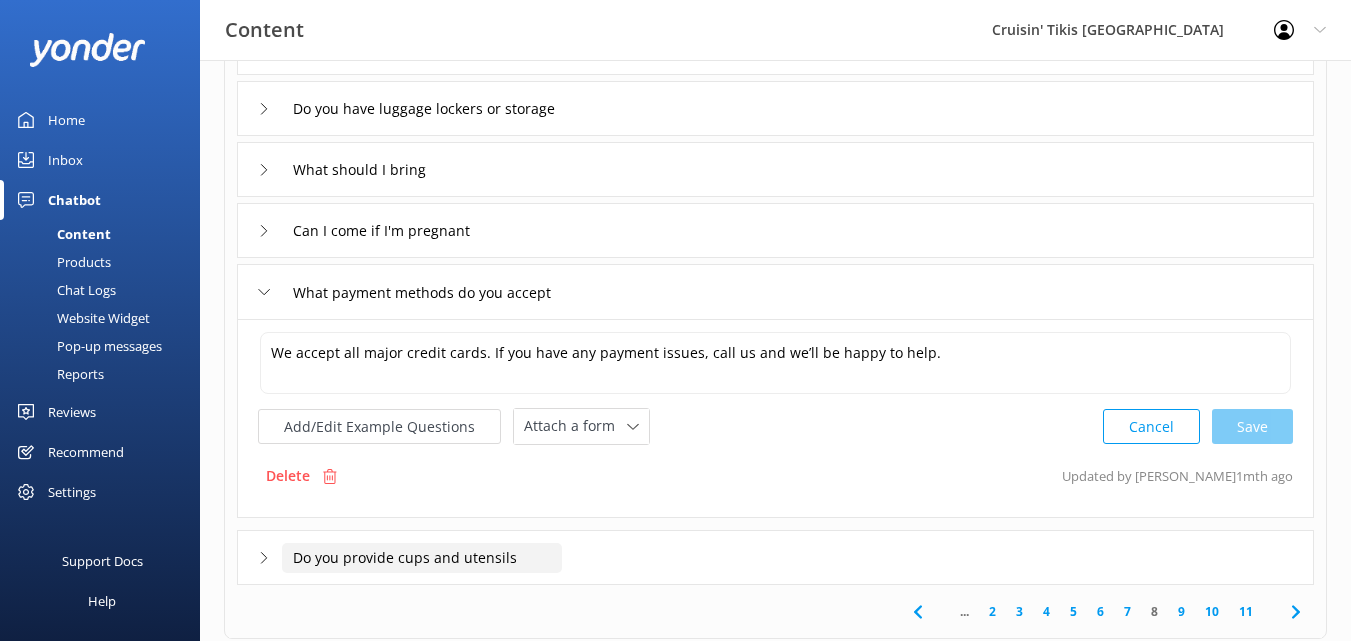 click on "Do you provide cups and utensils" at bounding box center (410, -196) 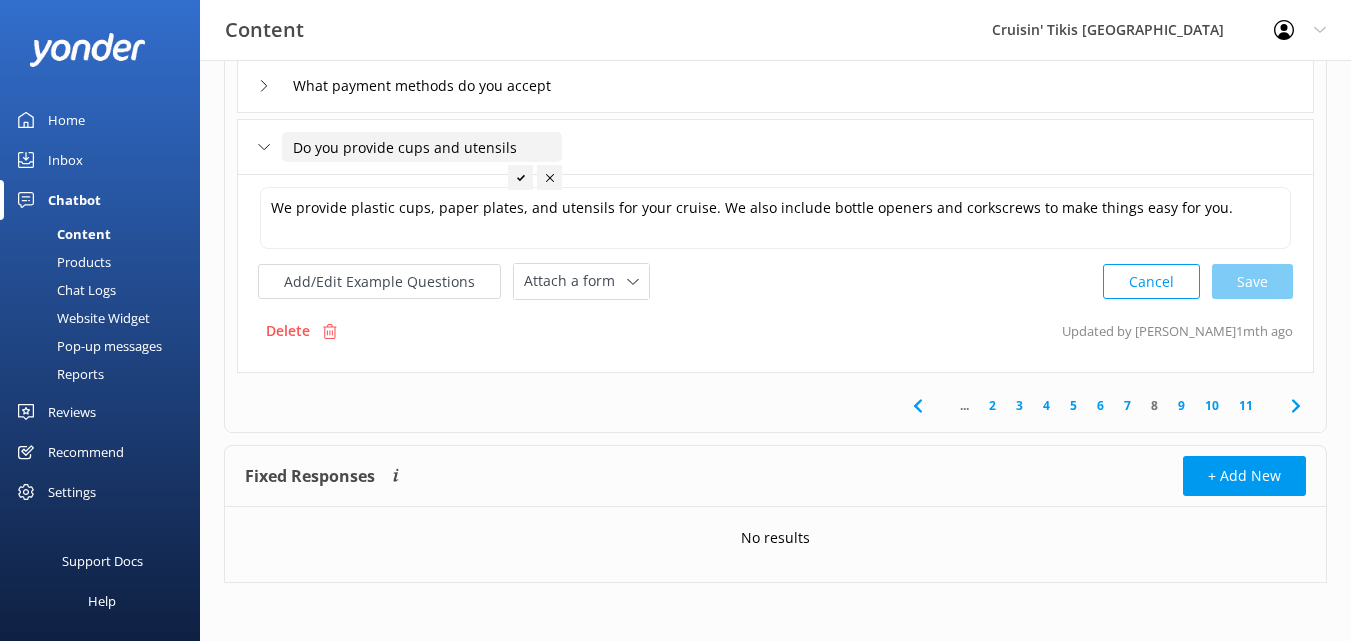 scroll, scrollTop: 671, scrollLeft: 0, axis: vertical 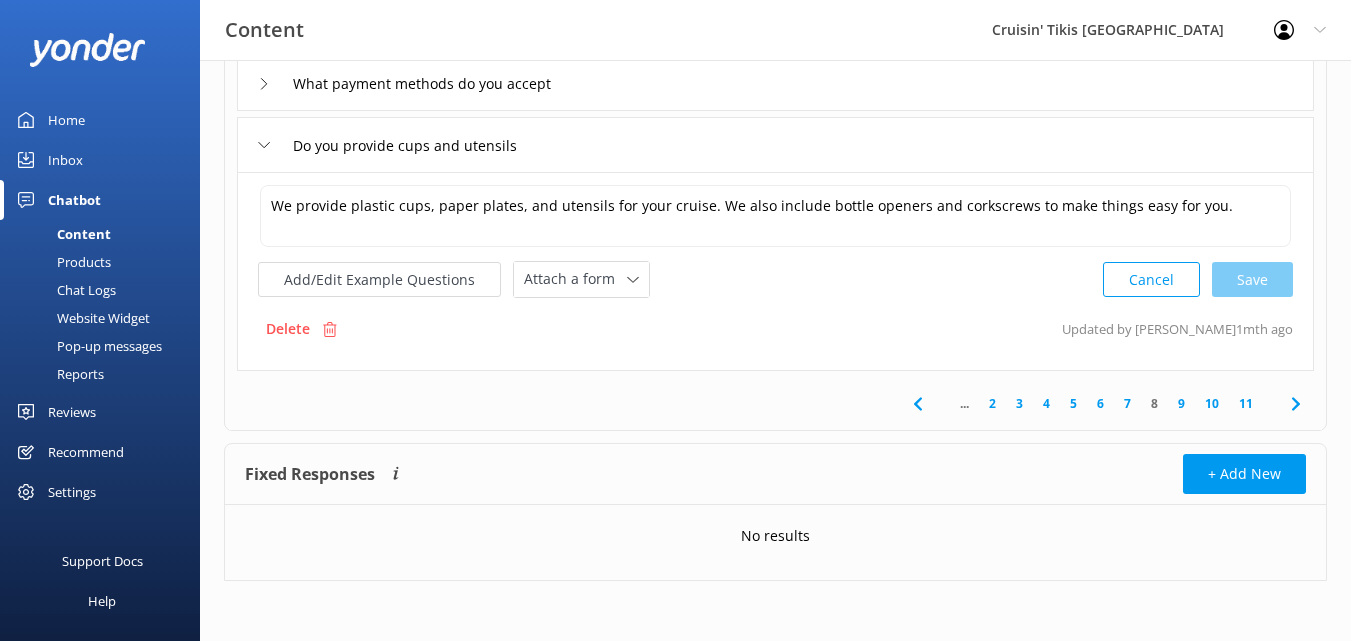 click on "9" at bounding box center (1181, 403) 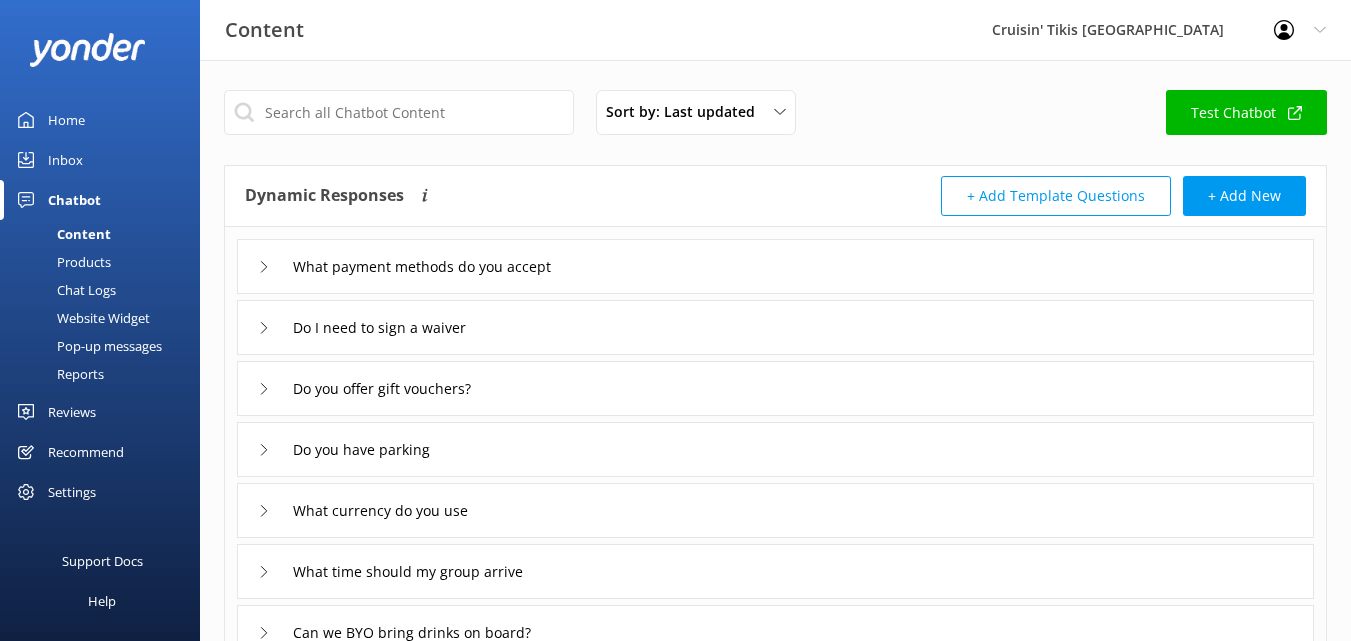 click on "Do you have parking" at bounding box center [775, 449] 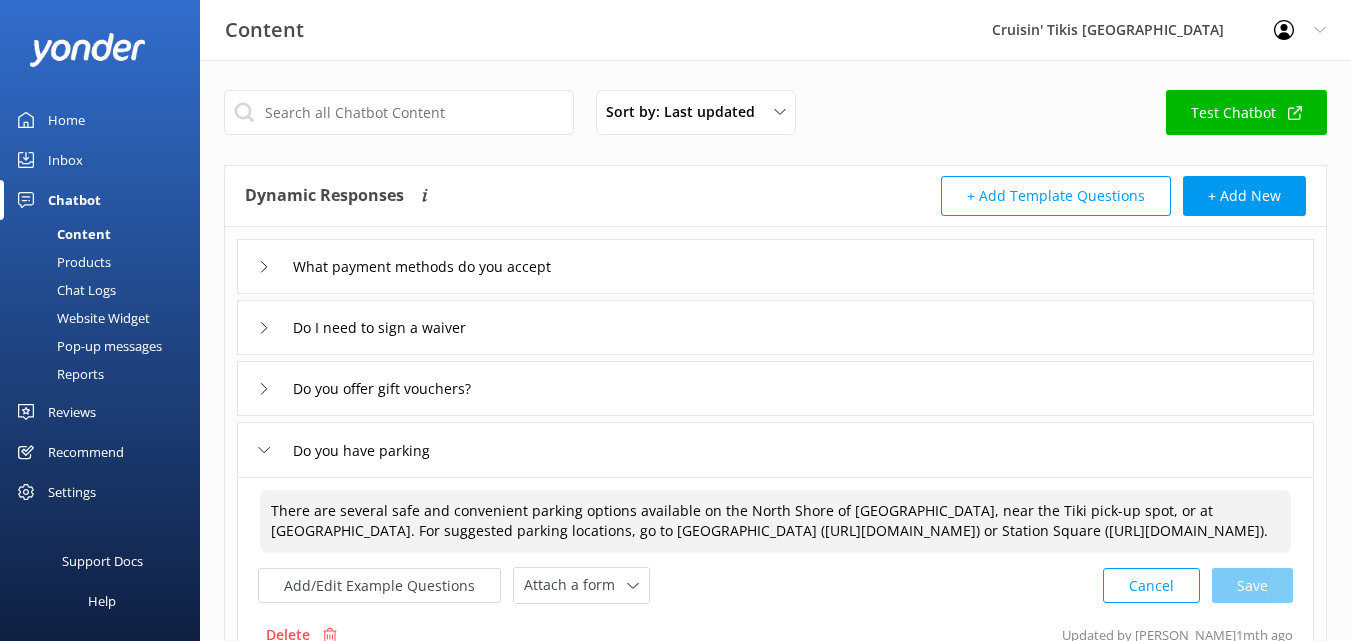 click on "There are several safe and convenient parking options available on the North Shore of [GEOGRAPHIC_DATA], near the Tiki pick-up spot, or at [GEOGRAPHIC_DATA]. For suggested parking locations, go to [GEOGRAPHIC_DATA] ([URL][DOMAIN_NAME]) or Station Square ([URL][DOMAIN_NAME])." at bounding box center [775, 521] 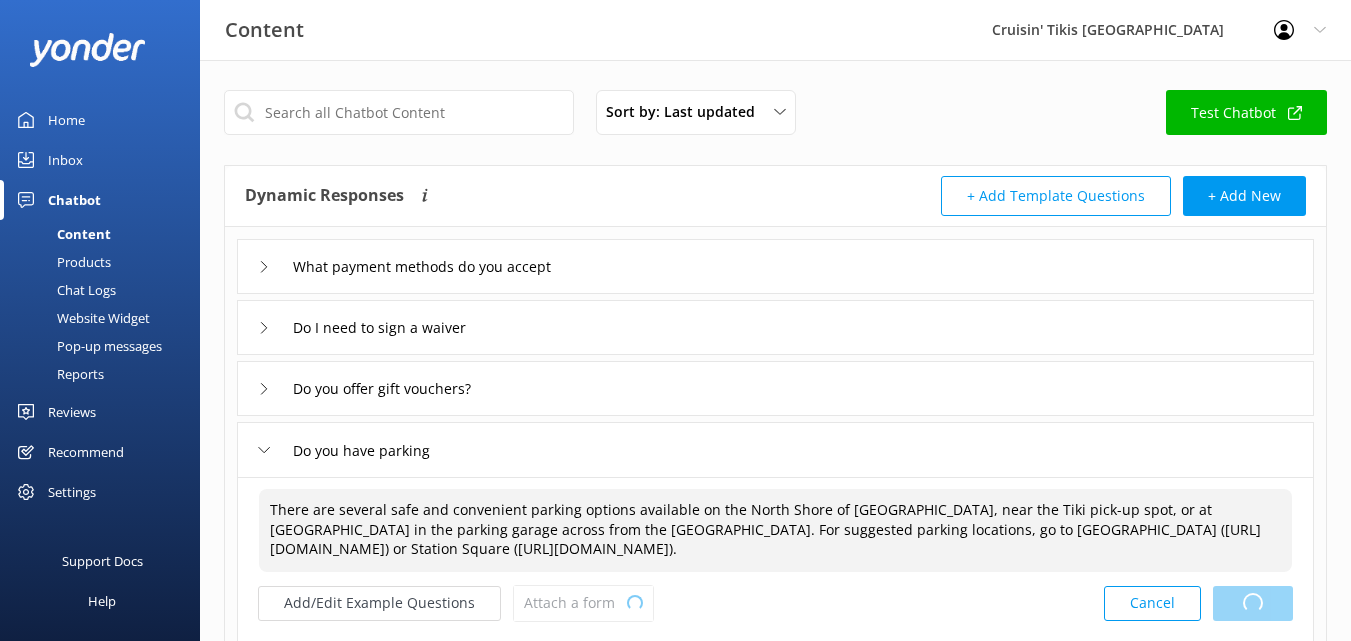 click on "Cancel Loading.." at bounding box center [1198, 603] 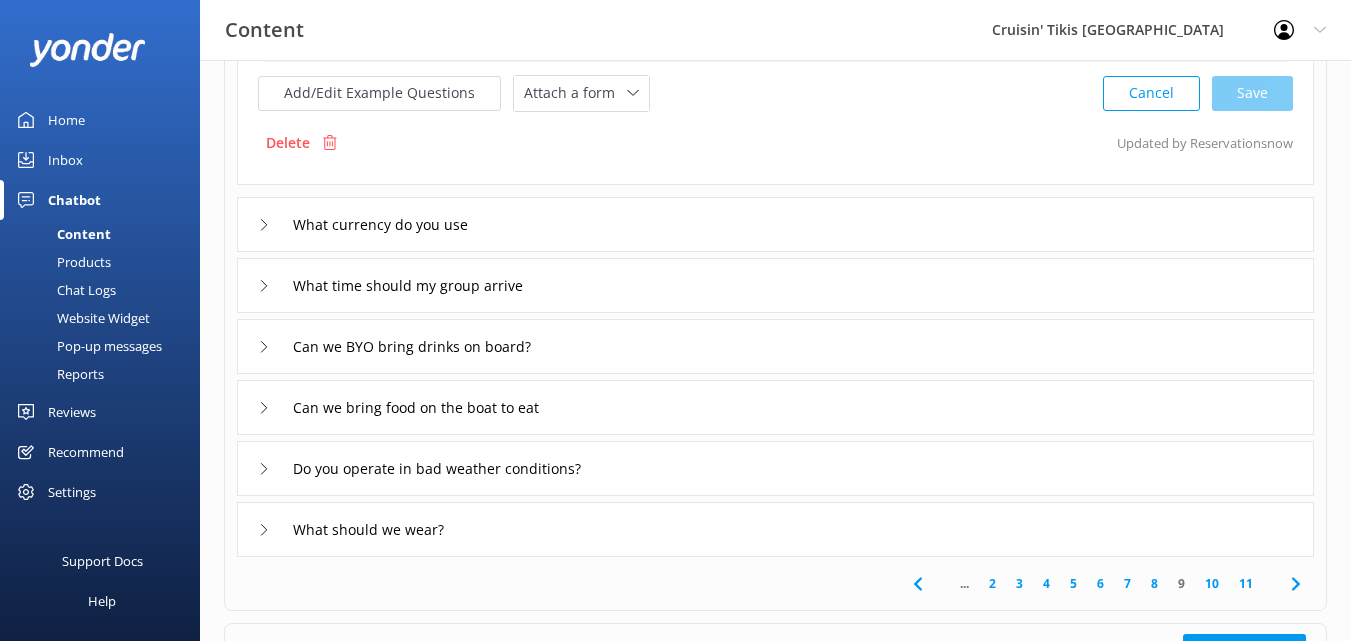 scroll, scrollTop: 512, scrollLeft: 0, axis: vertical 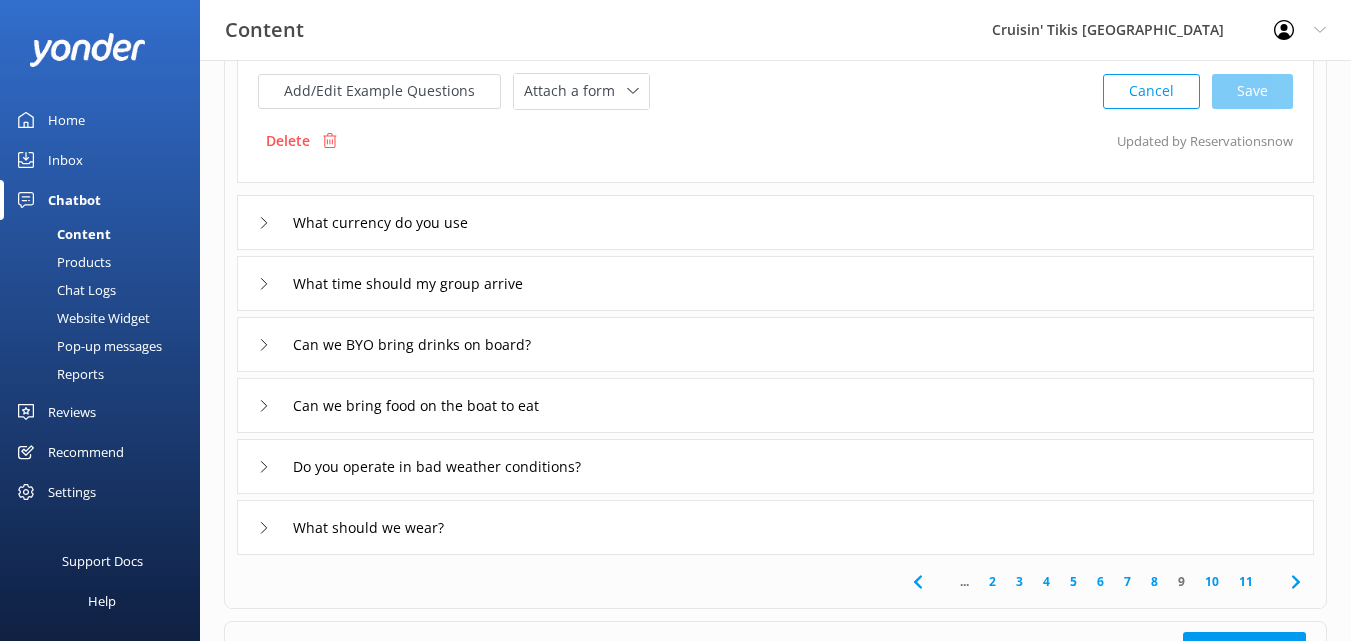 type on "There are several safe and convenient parking options available on the North Shore of [GEOGRAPHIC_DATA], near the Tiki pick-up spot, or at [GEOGRAPHIC_DATA] in the parking garage across from the [GEOGRAPHIC_DATA]. For suggested parking locations, go to [GEOGRAPHIC_DATA] ([URL][DOMAIN_NAME]) or Station Square ([URL][DOMAIN_NAME])." 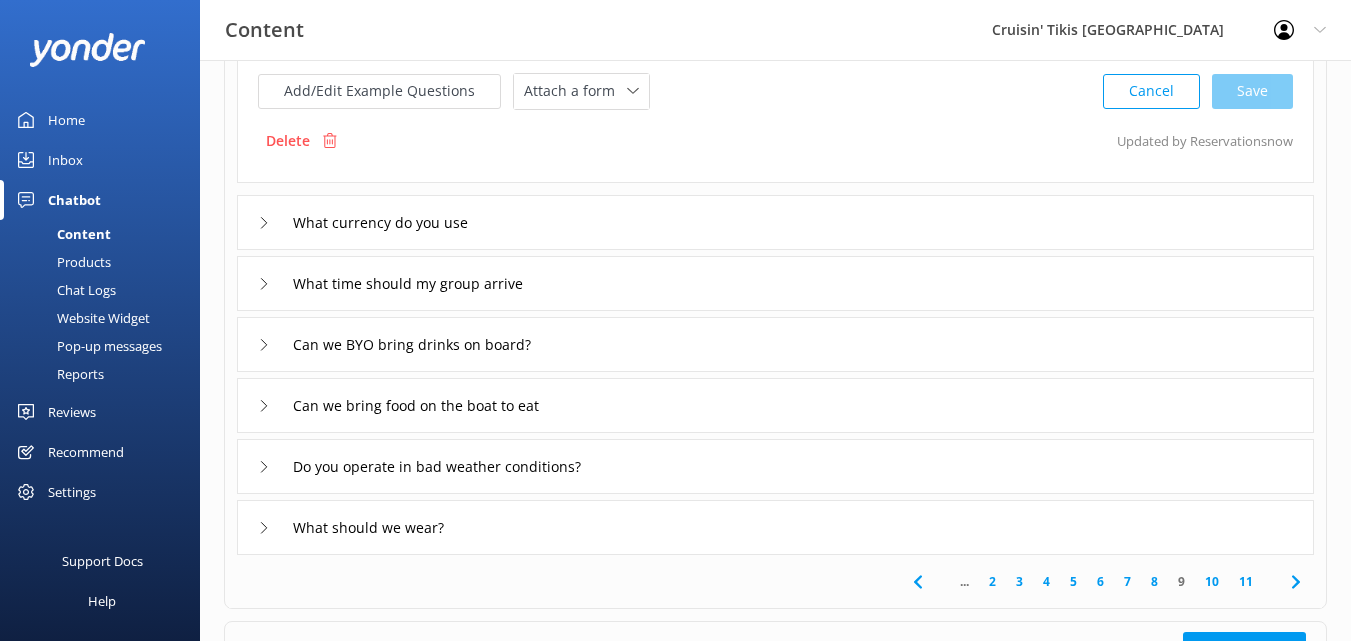 click on "What currency do you use" at bounding box center (775, 222) 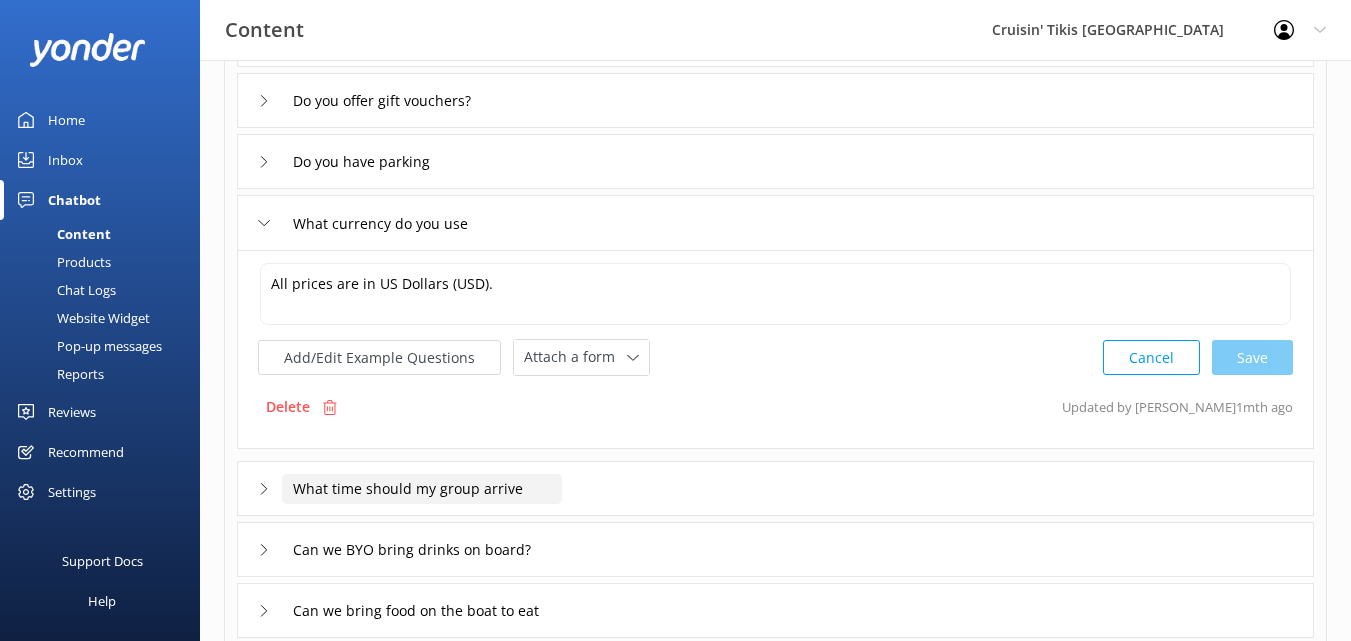 click on "What time should my group arrive" at bounding box center [430, -21] 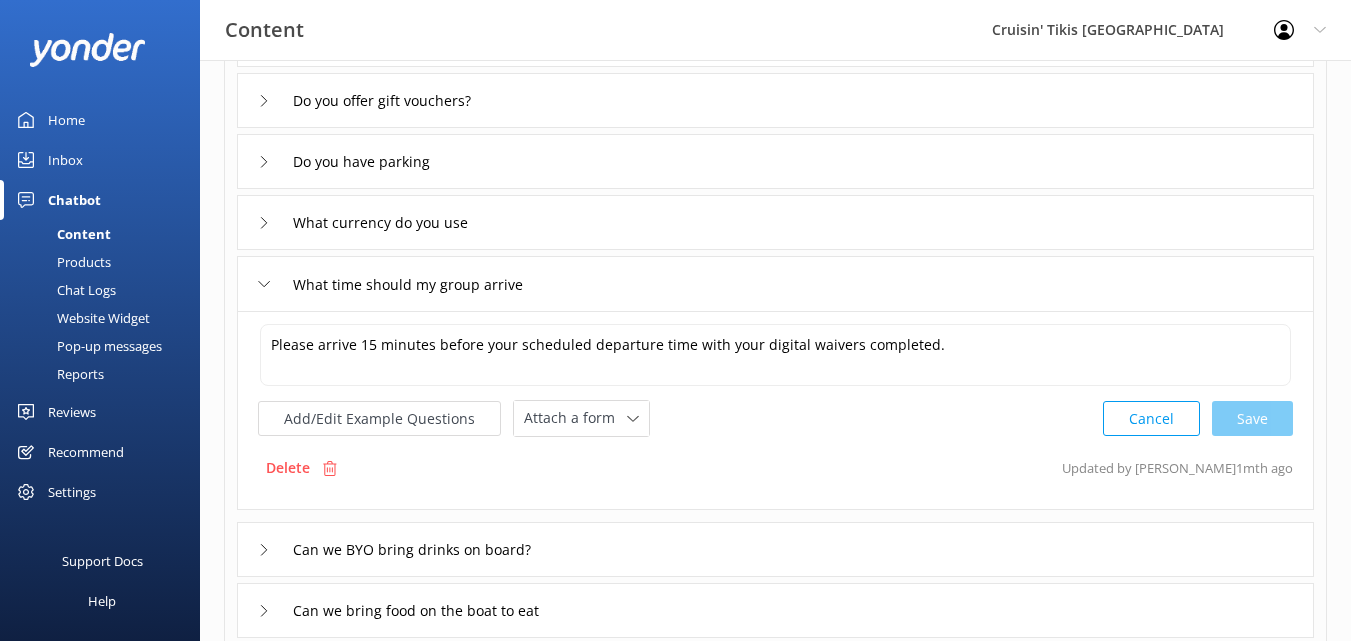 click on "Can we BYO bring drinks on board?" at bounding box center [775, 549] 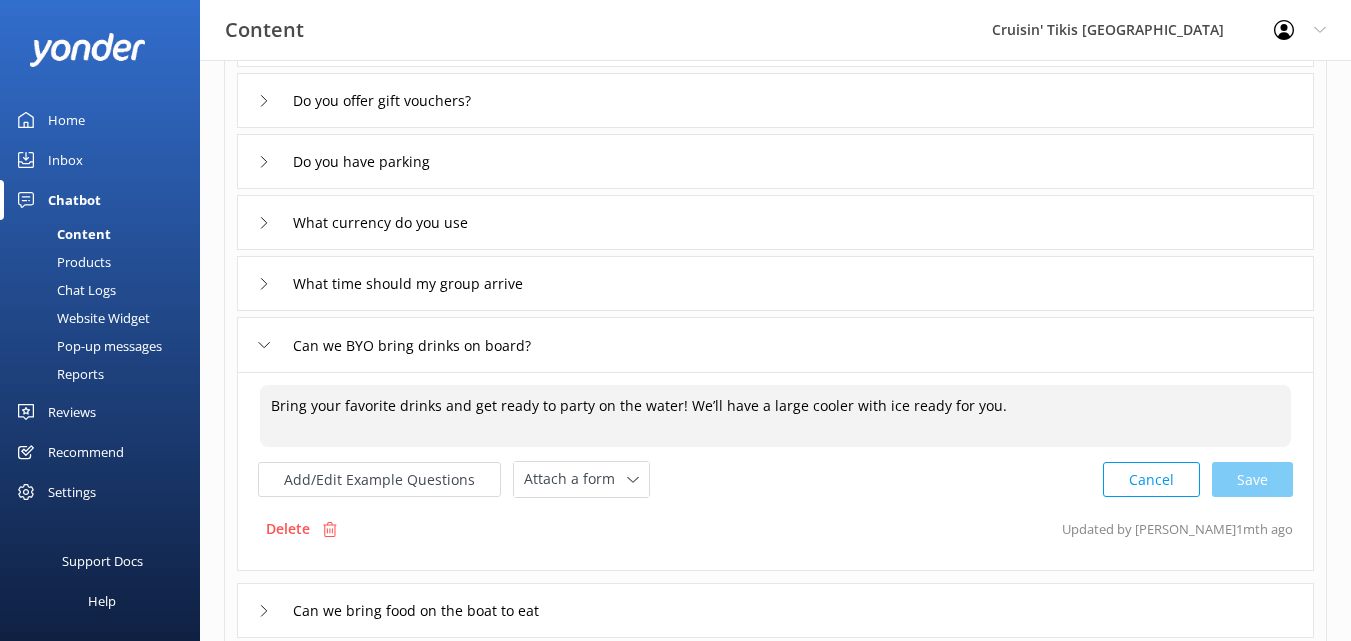 drag, startPoint x: 987, startPoint y: 406, endPoint x: 687, endPoint y: 410, distance: 300.02667 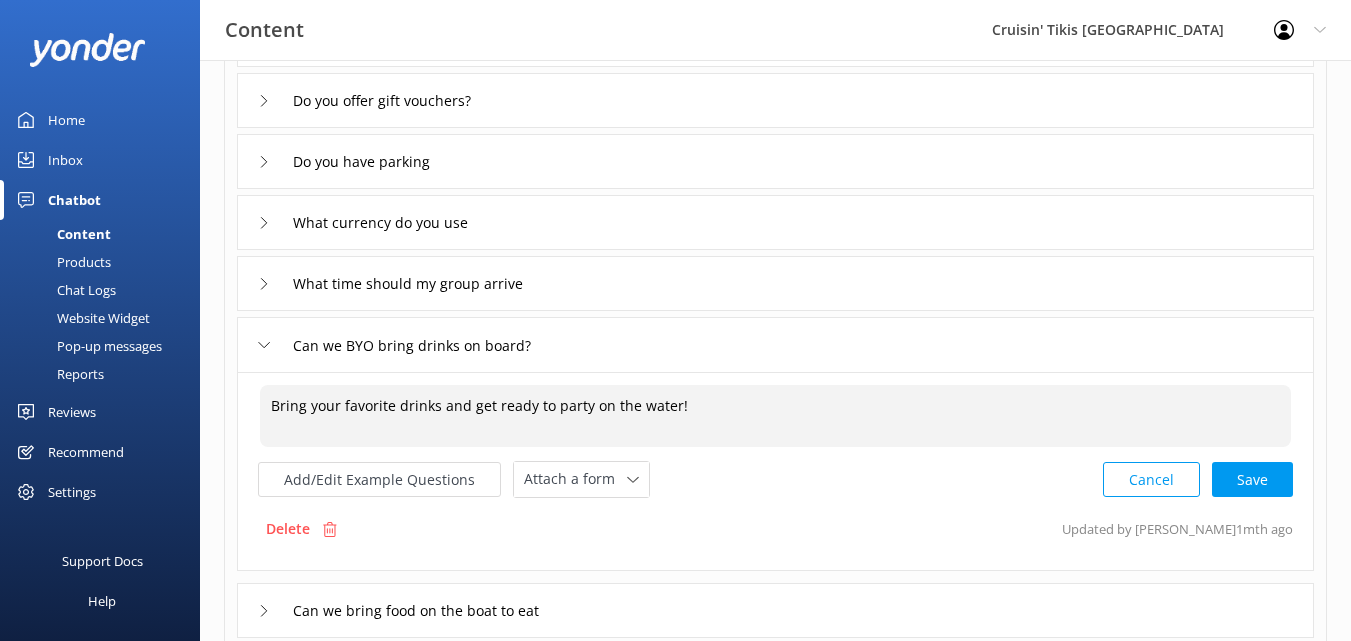 click on "Bring your favorite drinks and get ready to party on the water!" at bounding box center (775, 416) 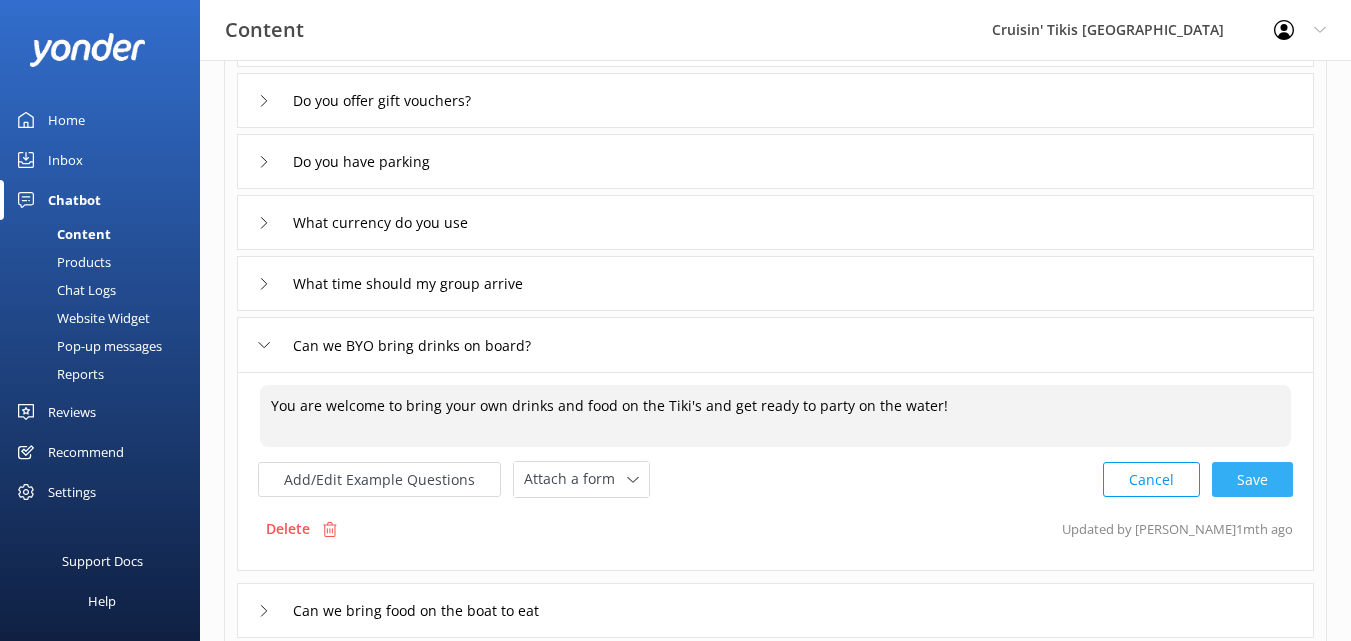 click on "Cancel Save" at bounding box center [1198, 479] 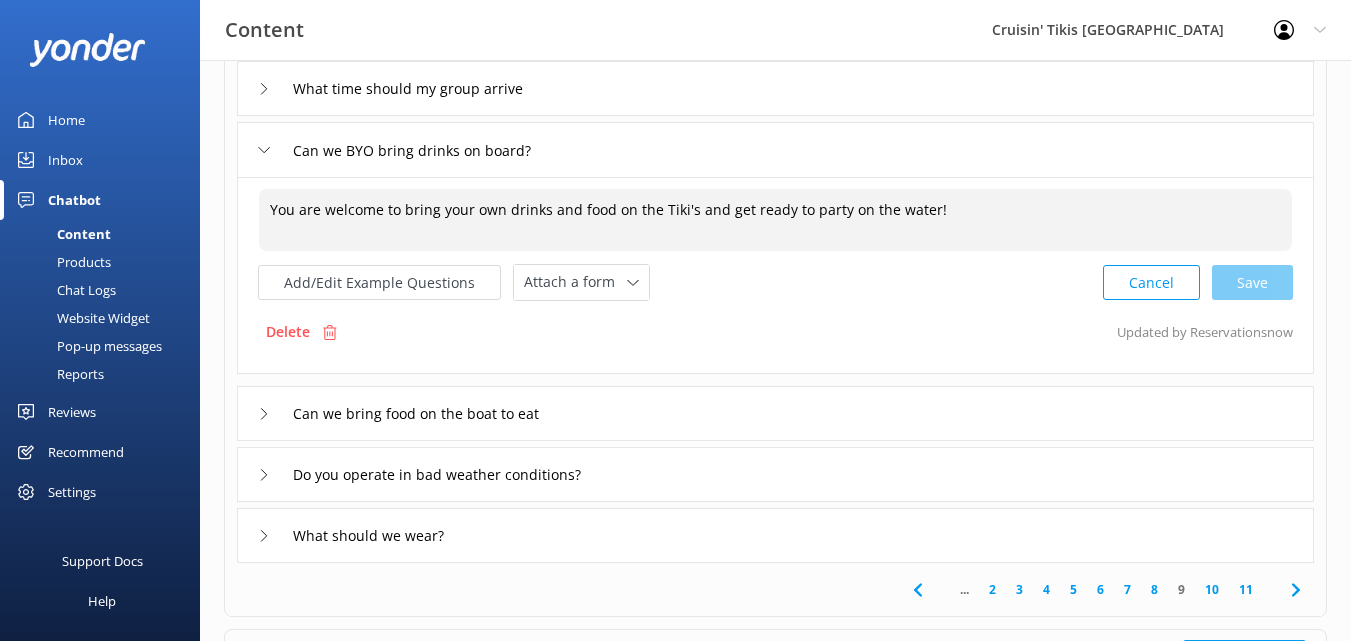scroll, scrollTop: 489, scrollLeft: 0, axis: vertical 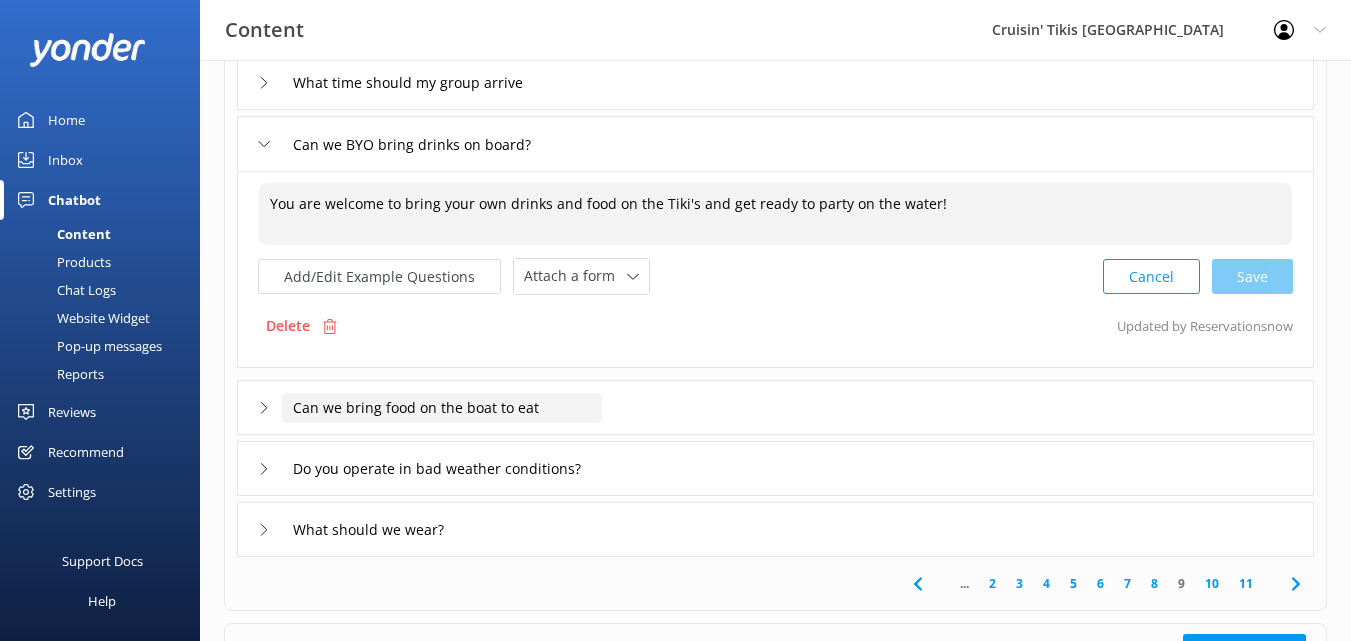 type on "You are welcome to bring your own drinks and food on the Tiki's and get ready to party on the water!" 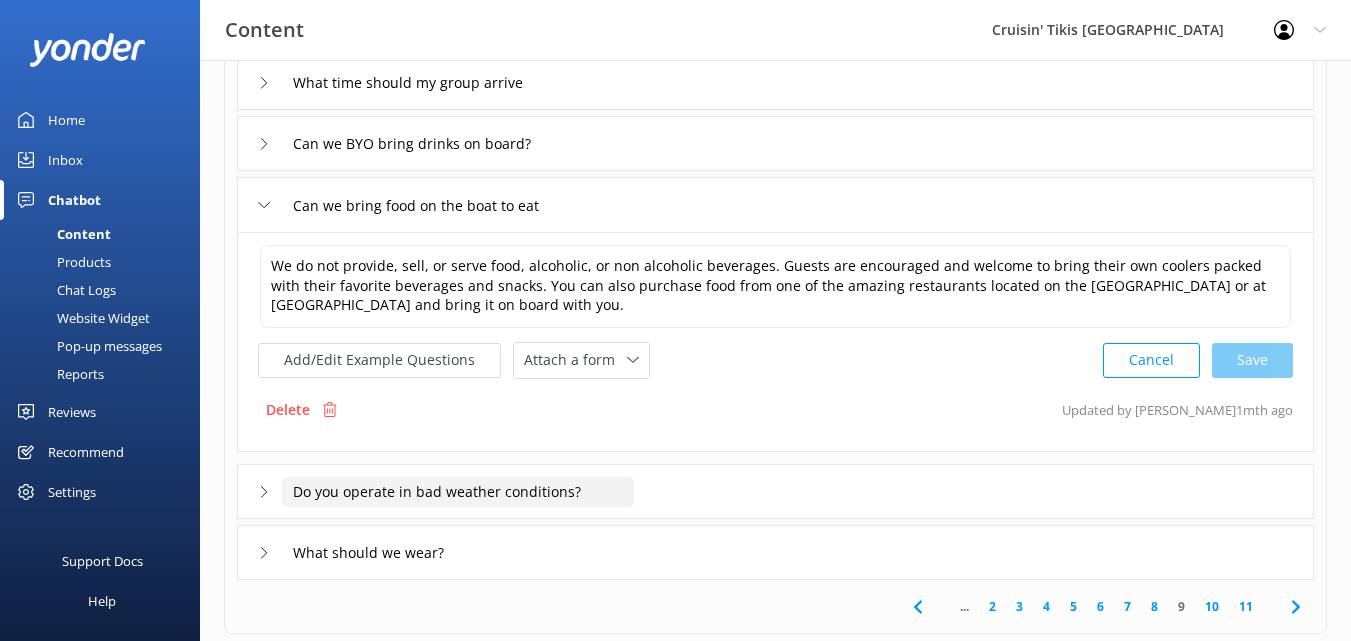 click on "Do you operate in bad weather conditions?" at bounding box center [430, -222] 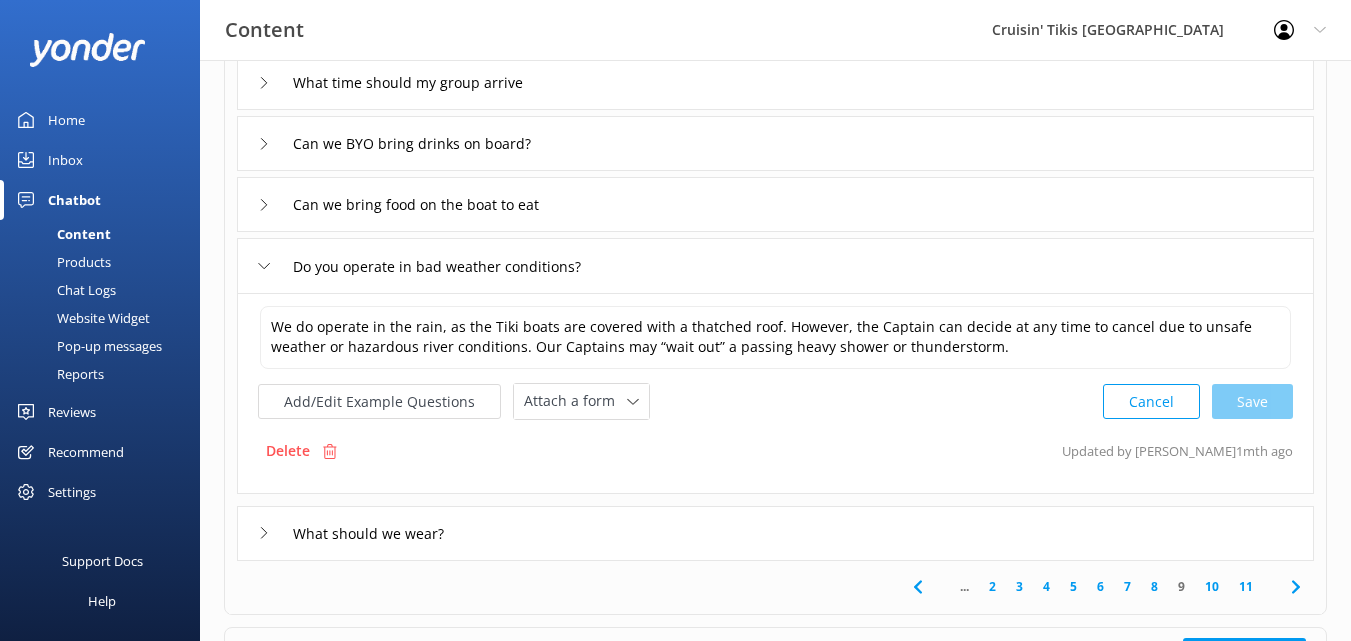 click on "What should we wear?" at bounding box center (775, 533) 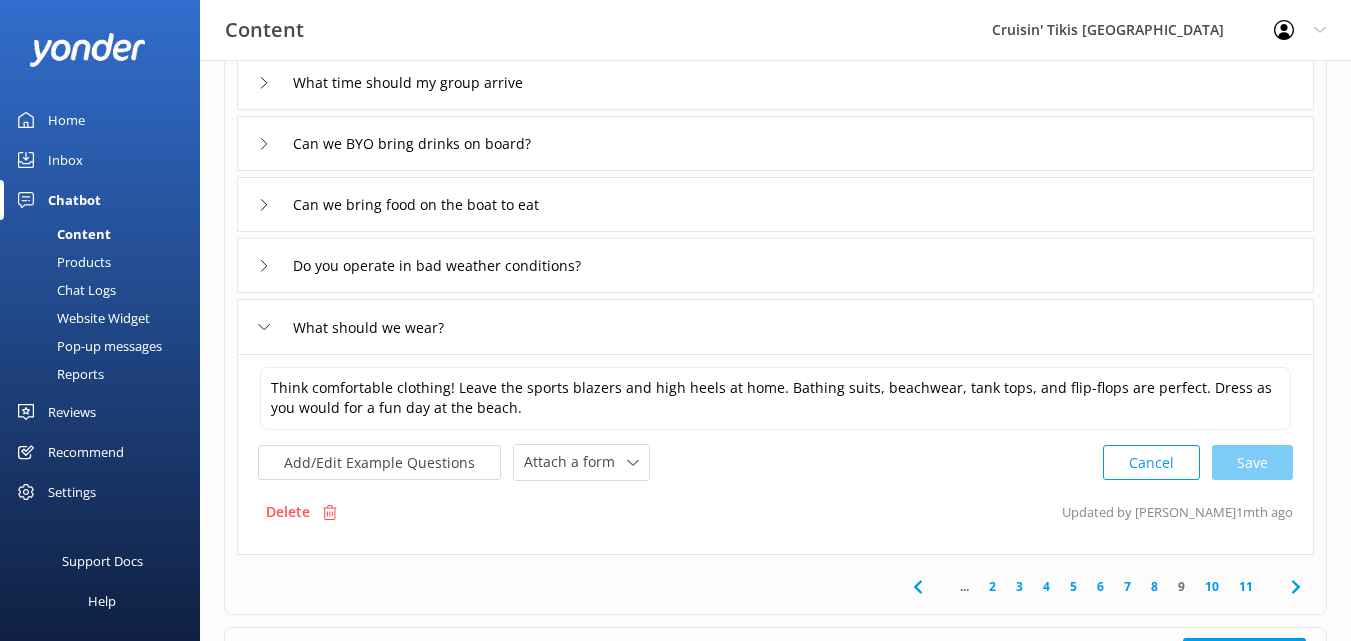 click on "10" at bounding box center (1212, 586) 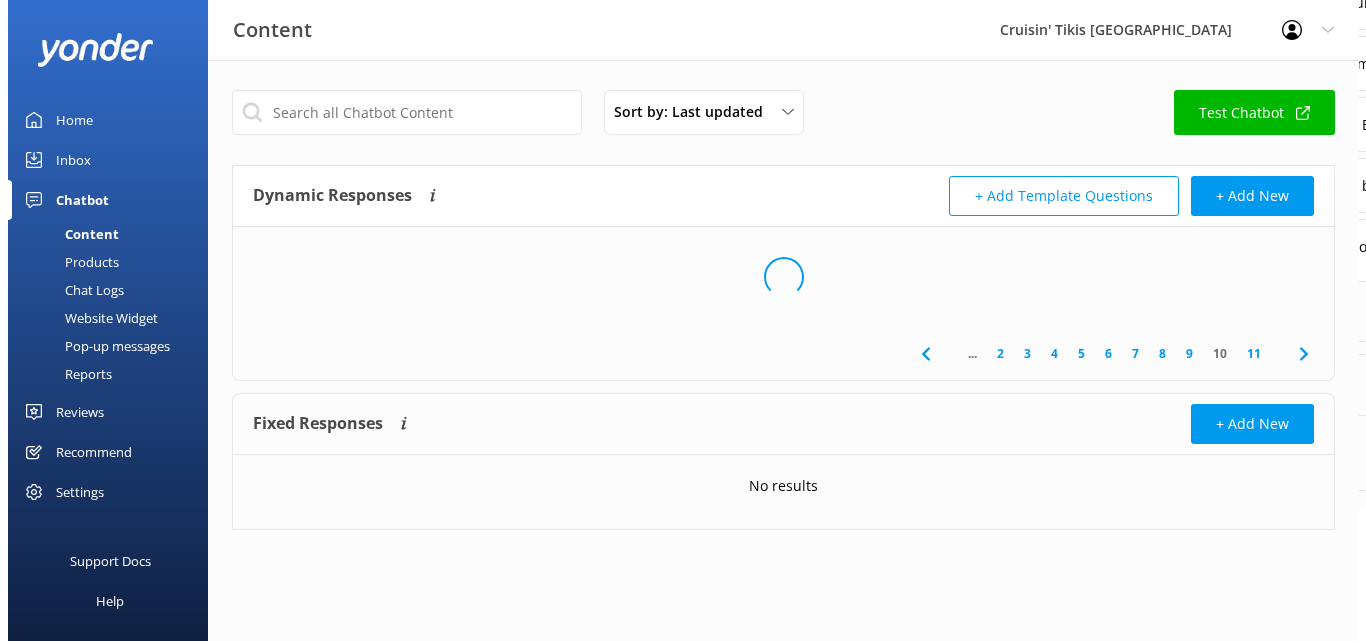 scroll, scrollTop: 0, scrollLeft: 0, axis: both 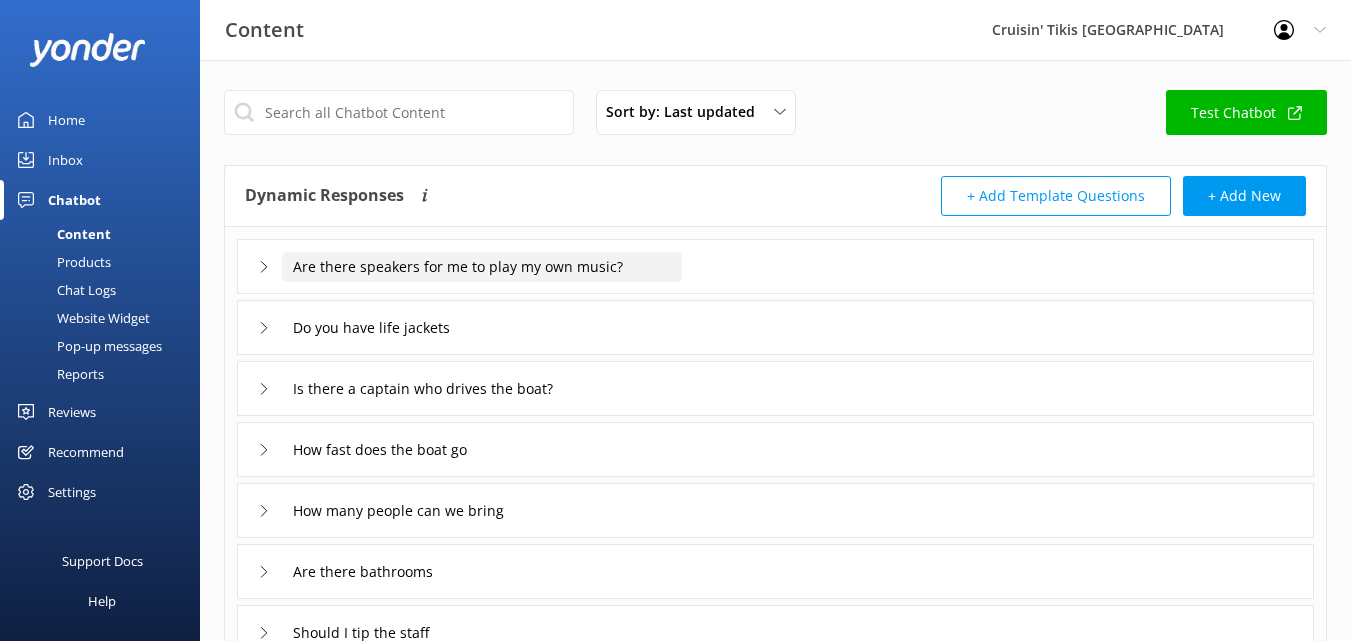 click on "Are there speakers for me to play my own music?" at bounding box center [482, 267] 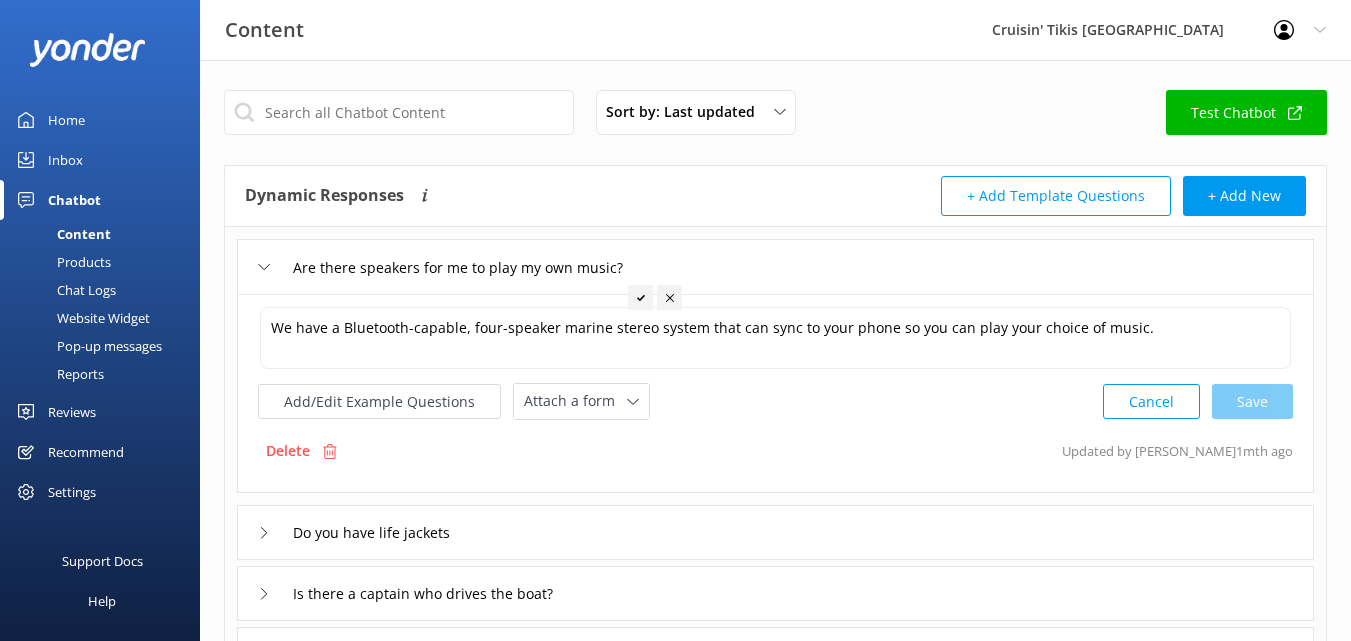 click on "Inbox" at bounding box center (65, 160) 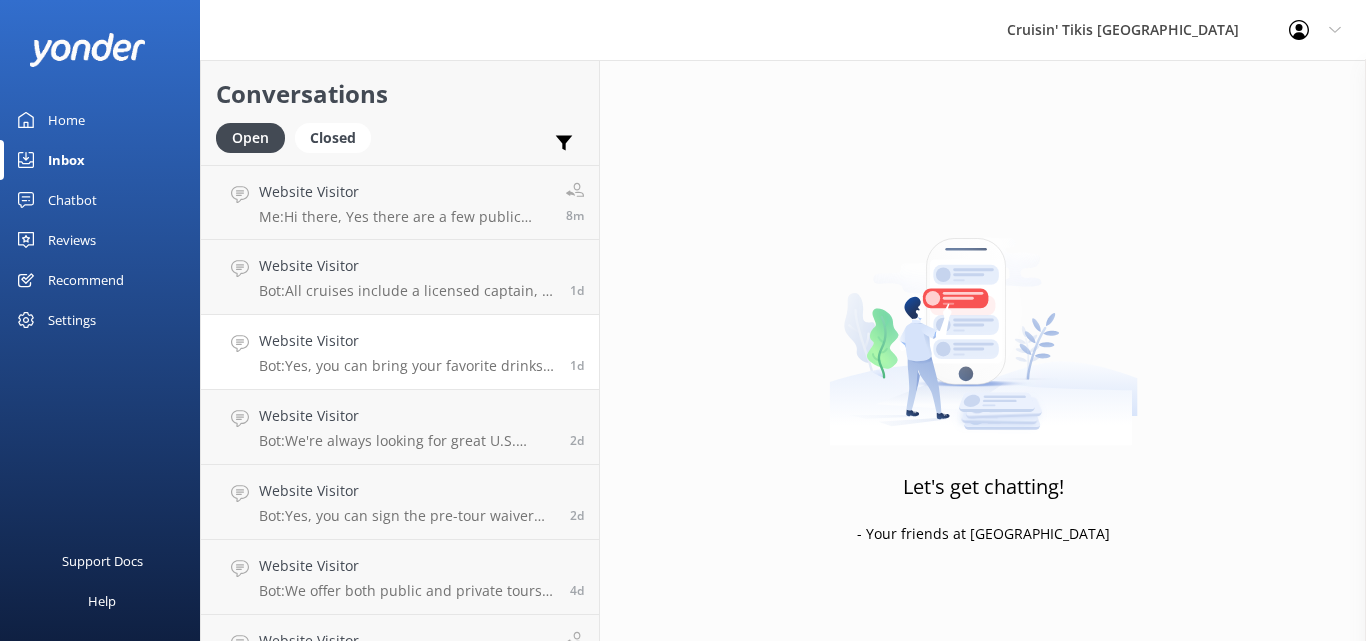 click on "Bot:  Yes, you can bring your favorite drinks on board, and there will be a large cooler with ice ready for you." at bounding box center [407, 366] 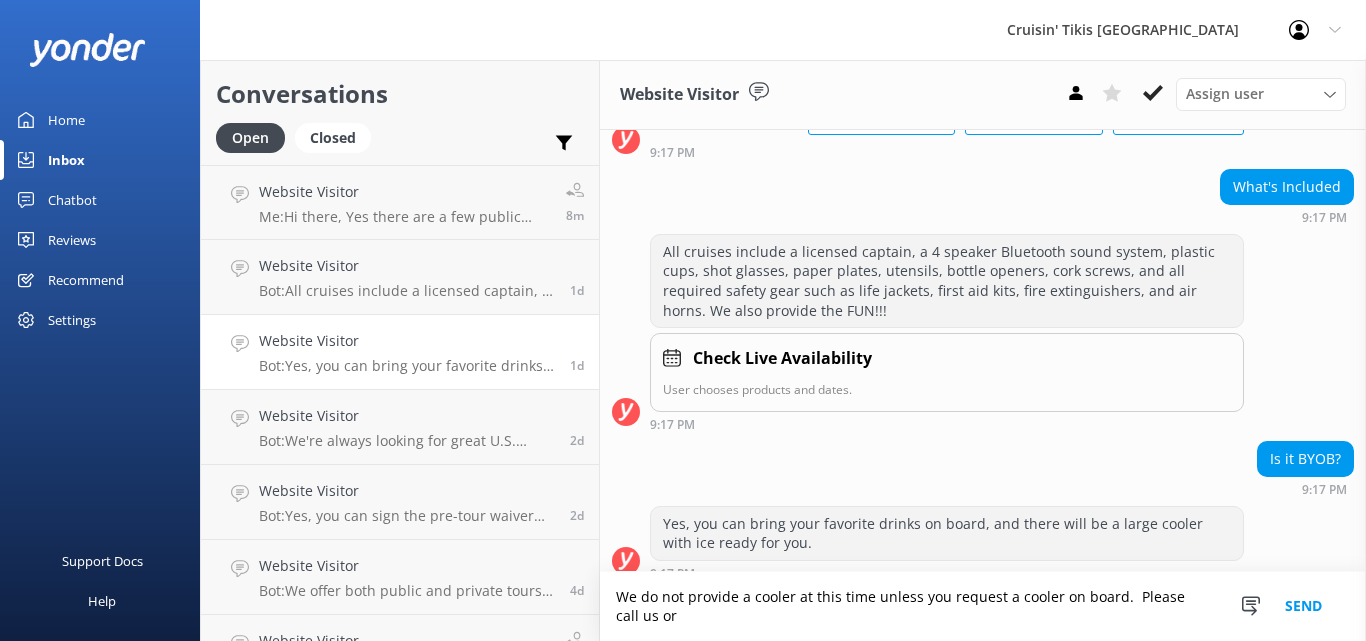 scroll, scrollTop: 180, scrollLeft: 0, axis: vertical 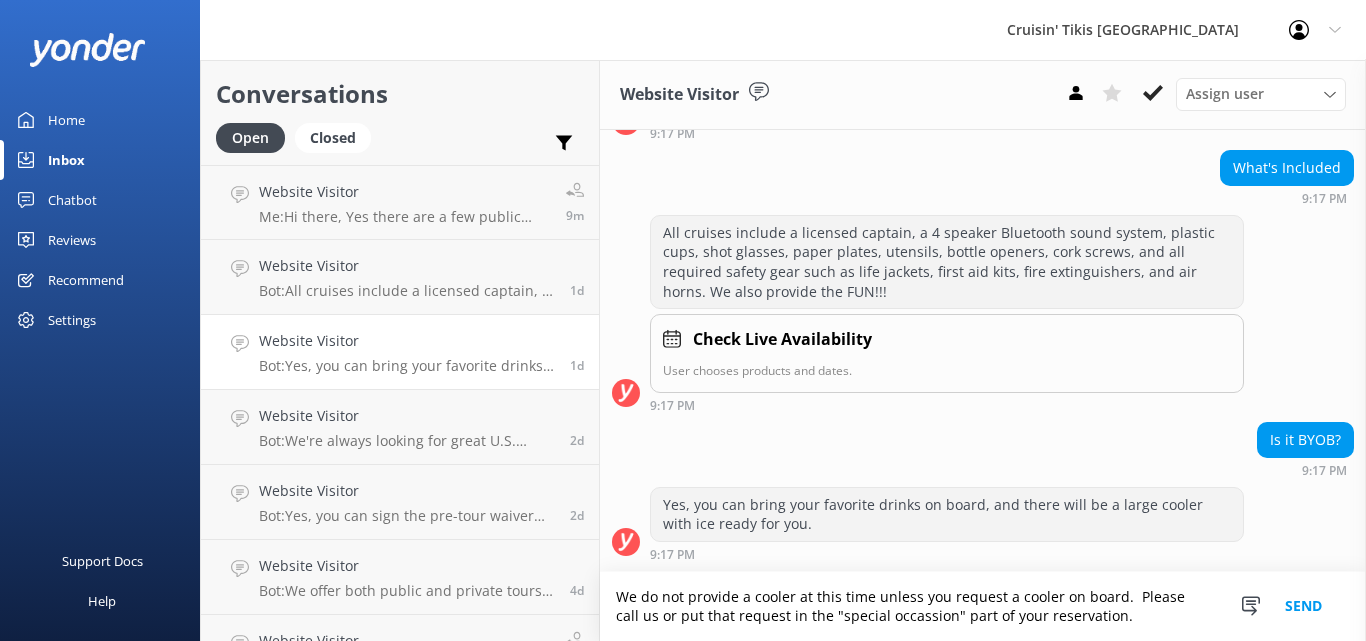 click on "We do not provide a cooler at this time unless you request a cooler on board.  Please call us or put that request in the "special occassion" part of your reservation." at bounding box center (983, 606) 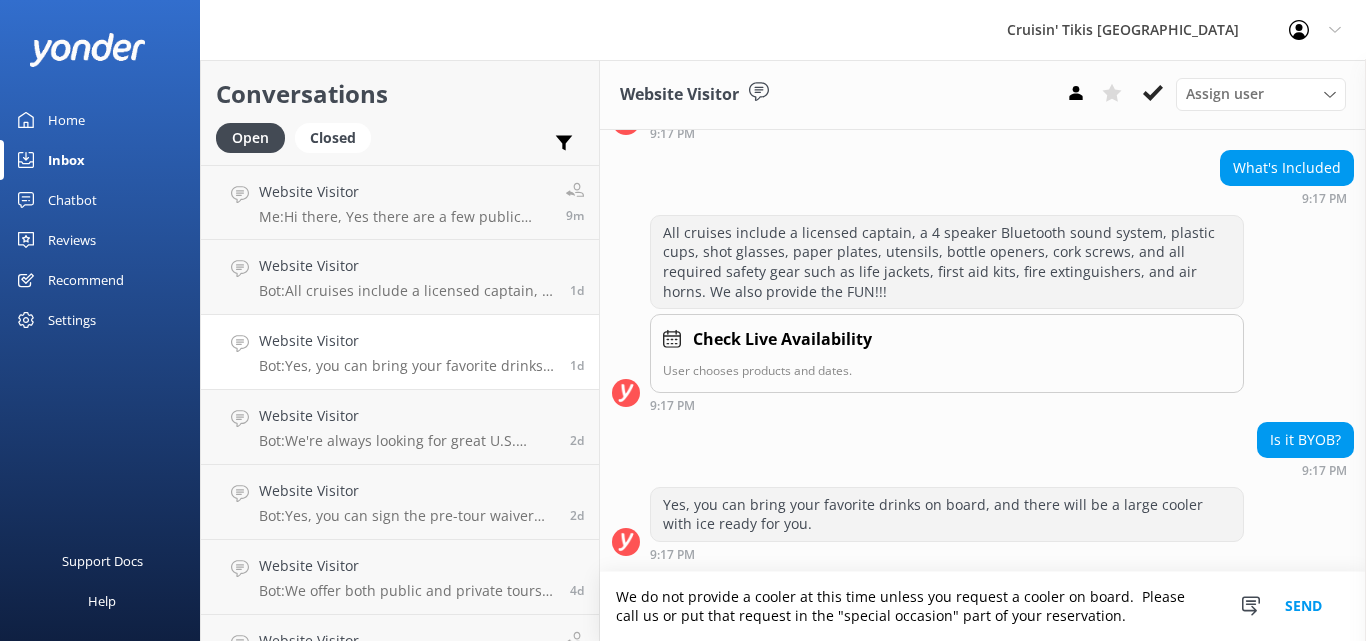 type on "We do not provide a cooler at this time unless you request a cooler on board.  Please call us or put that request in the "special occasion" part of your reservation." 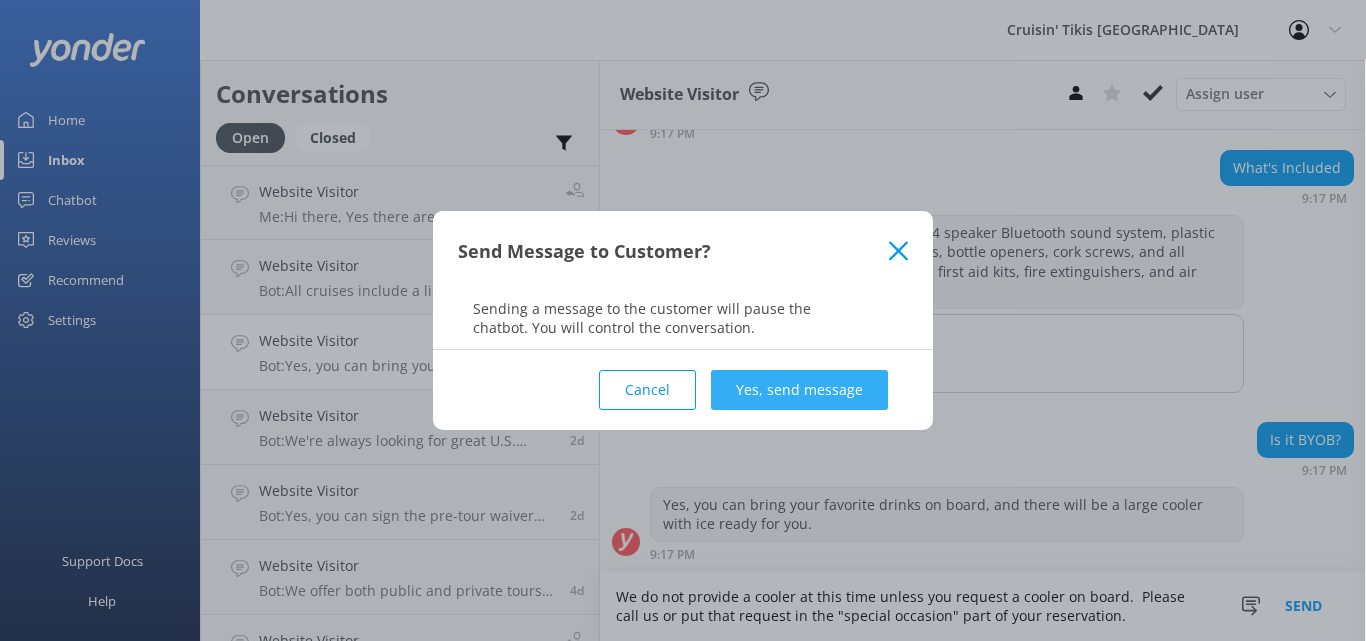 click on "Yes, send message" at bounding box center (799, 390) 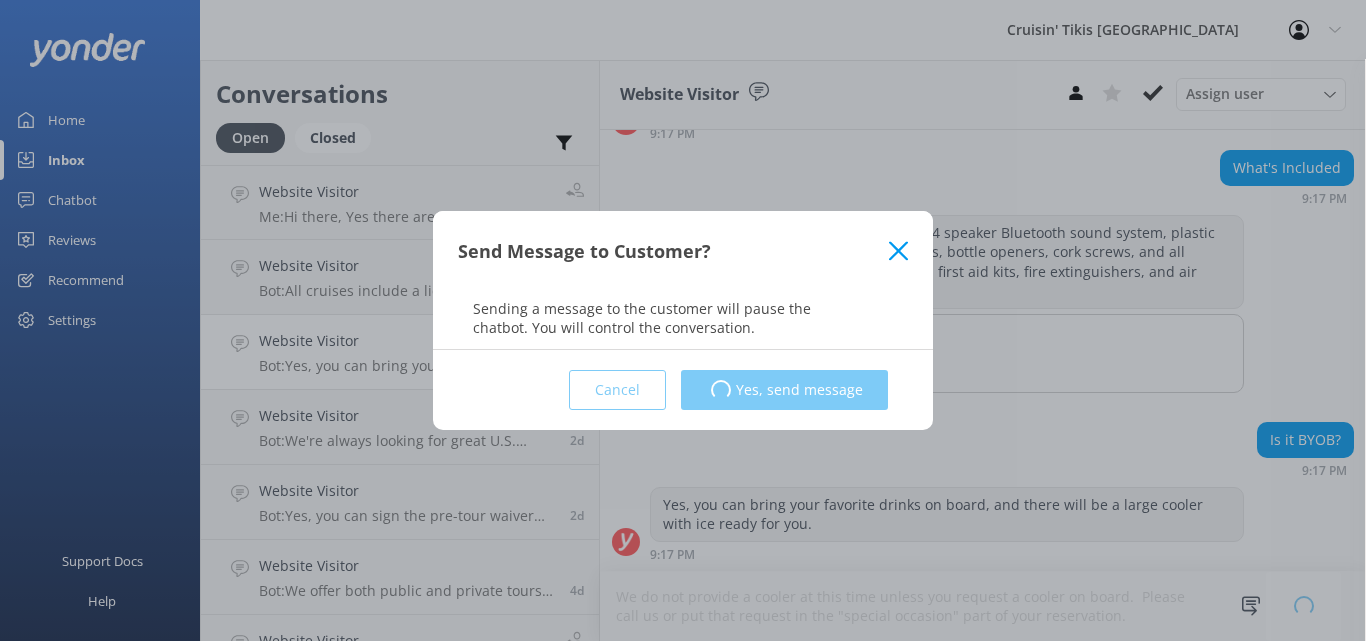type 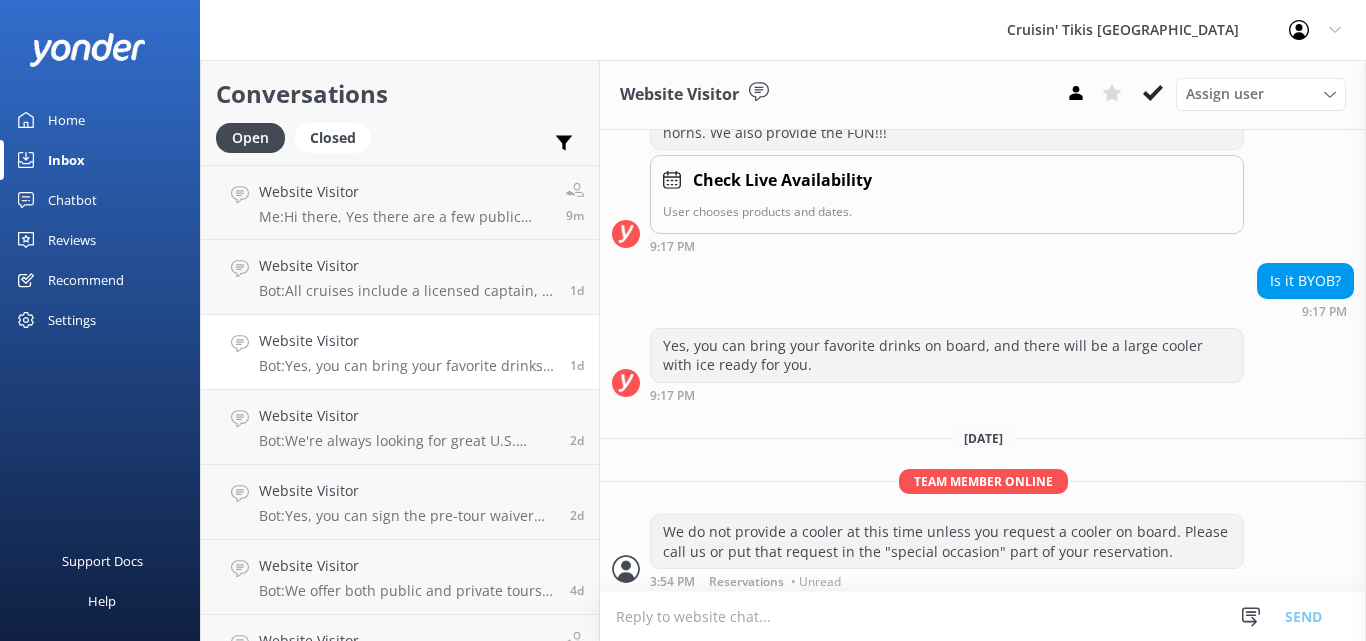 scroll, scrollTop: 346, scrollLeft: 0, axis: vertical 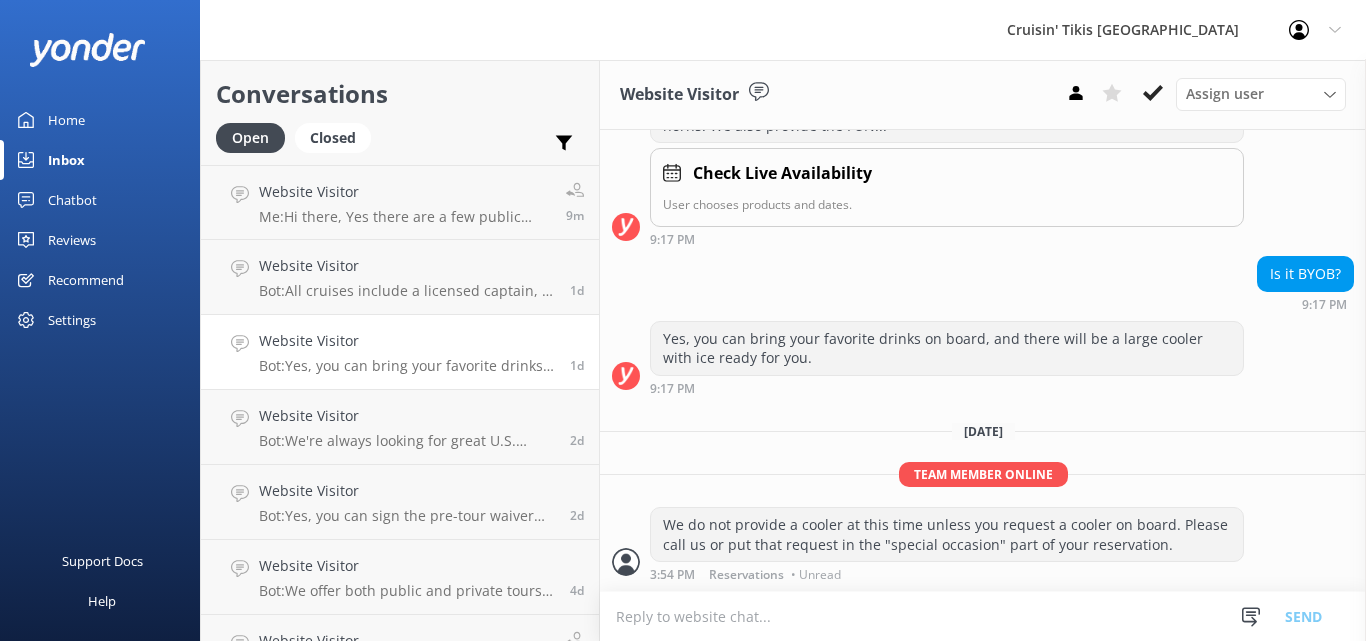 click on "Inbox" at bounding box center (100, 160) 